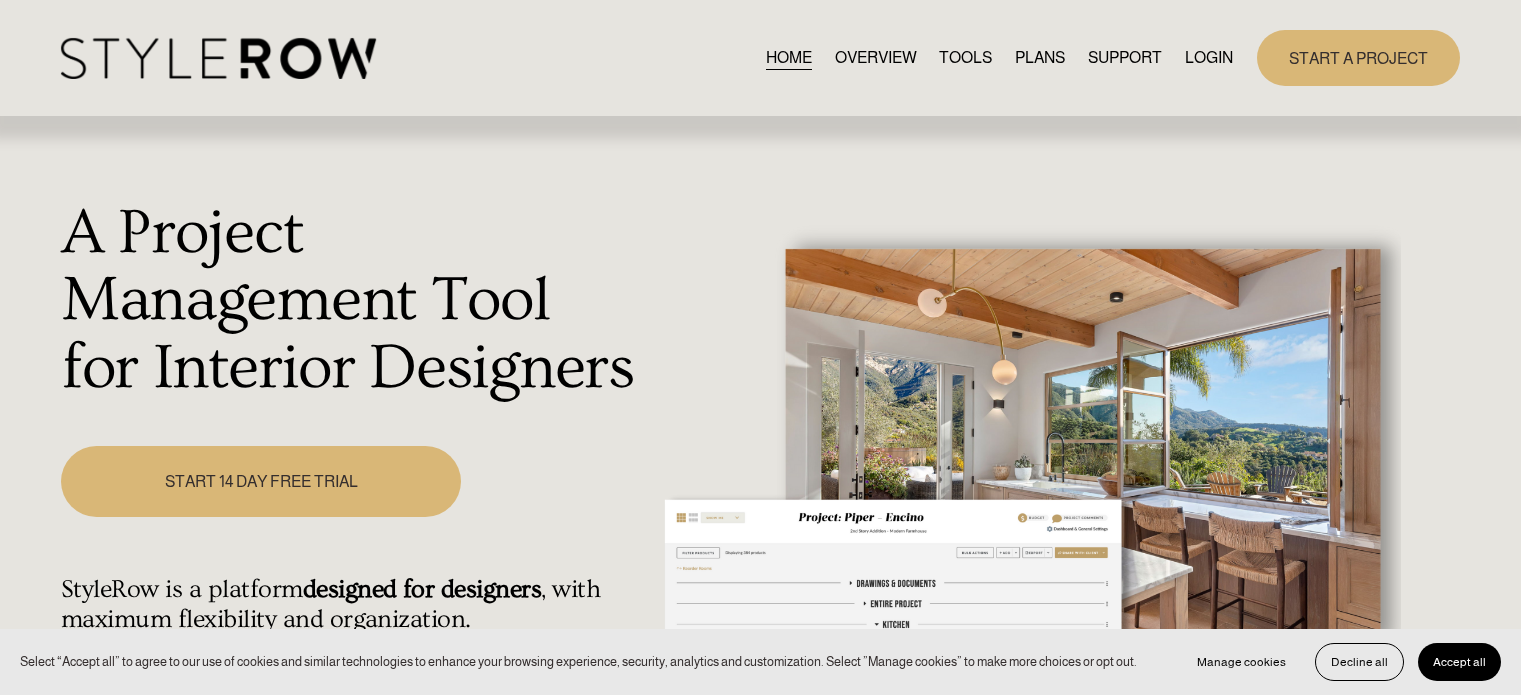 scroll, scrollTop: 0, scrollLeft: 0, axis: both 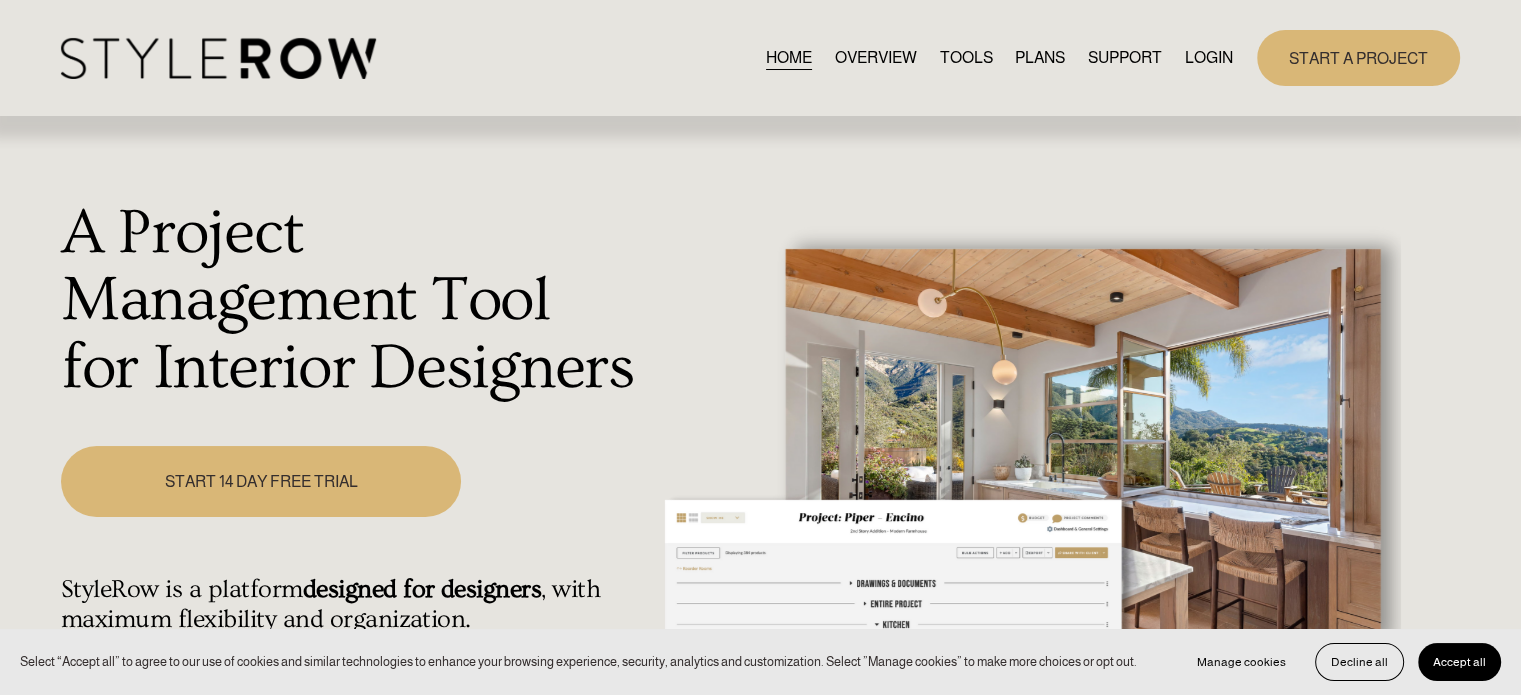 click on "LOGIN" at bounding box center [1209, 57] 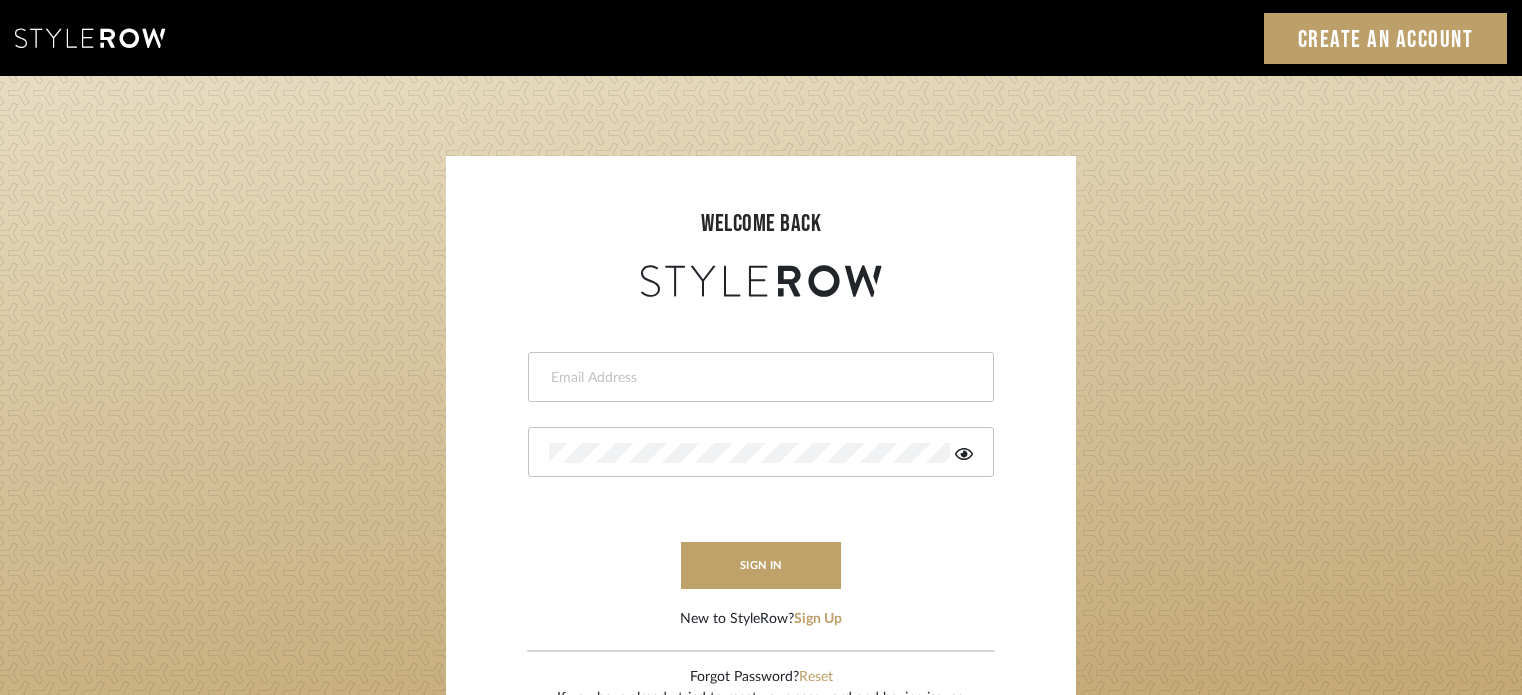 scroll, scrollTop: 0, scrollLeft: 0, axis: both 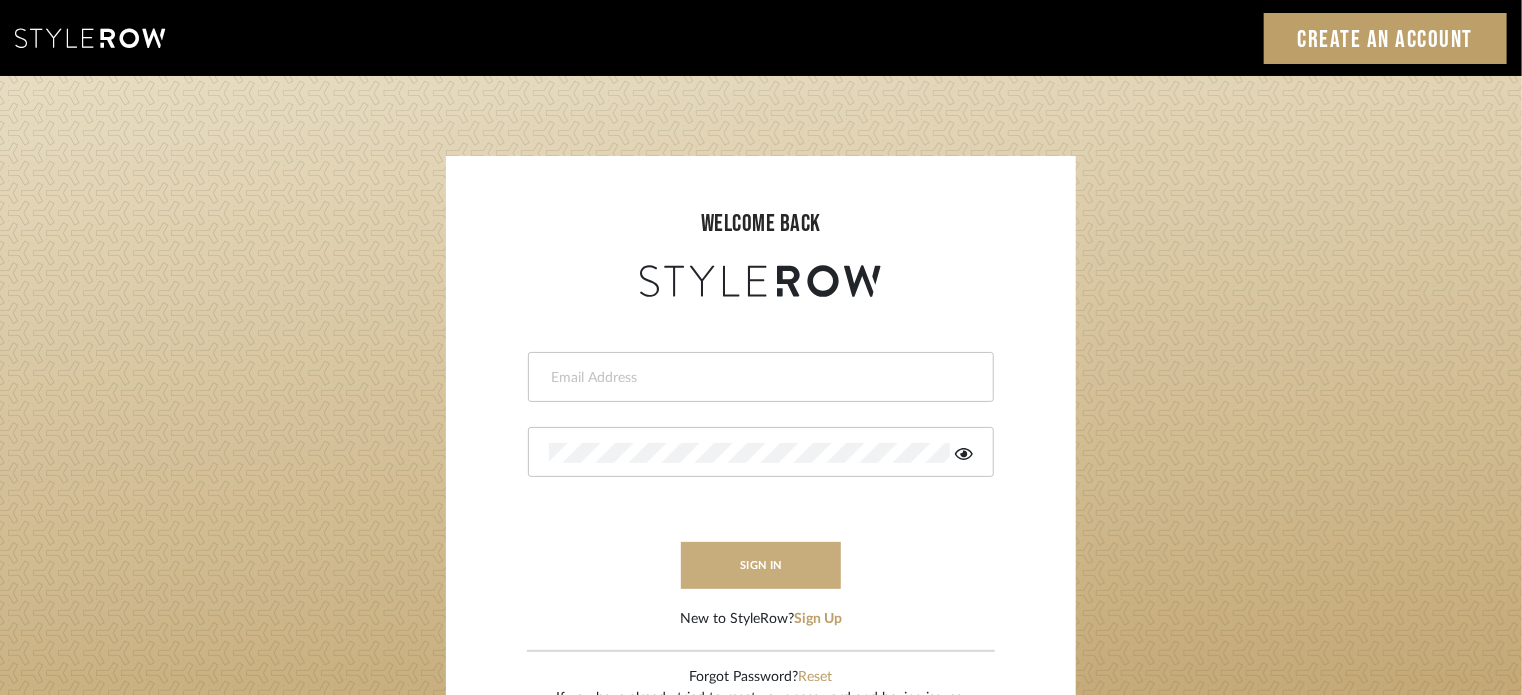 type on "lisaf@fontaine-ds.com" 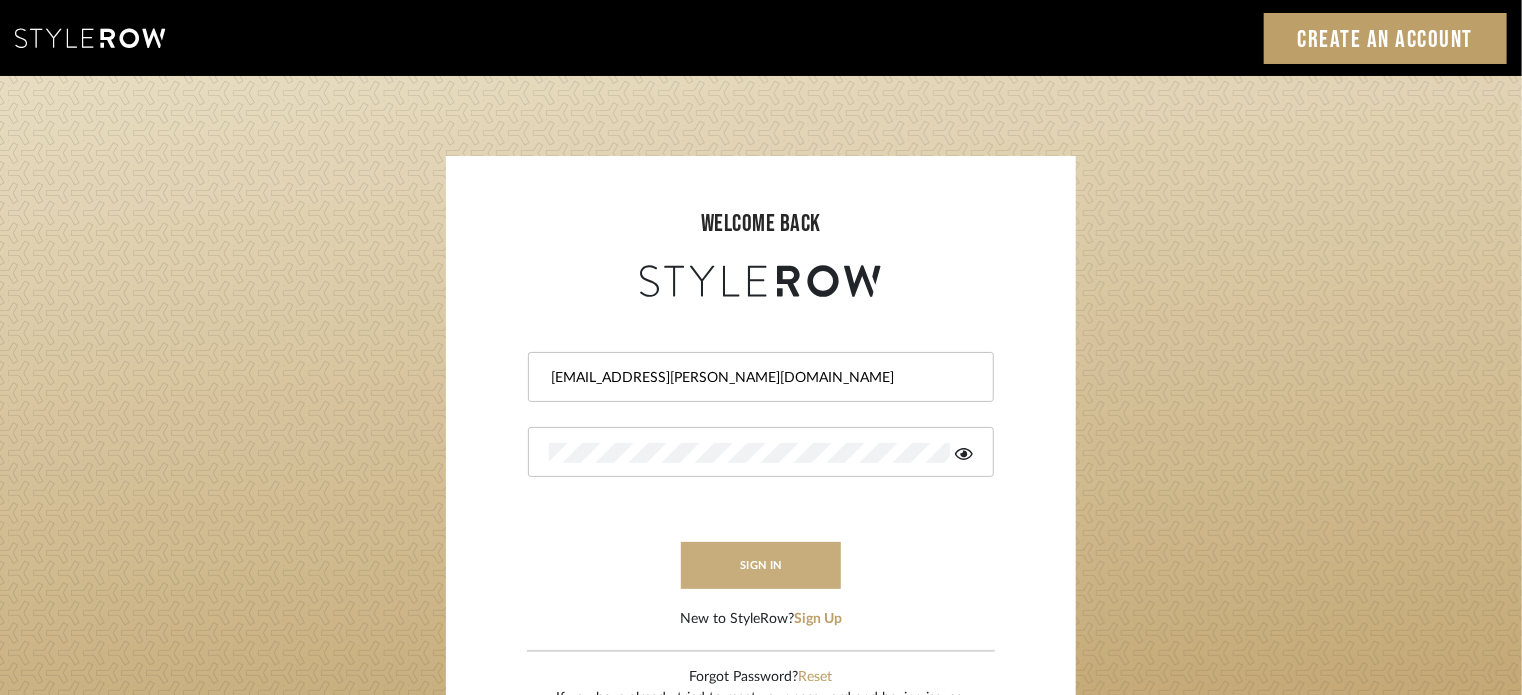 click on "sign in" at bounding box center [761, 565] 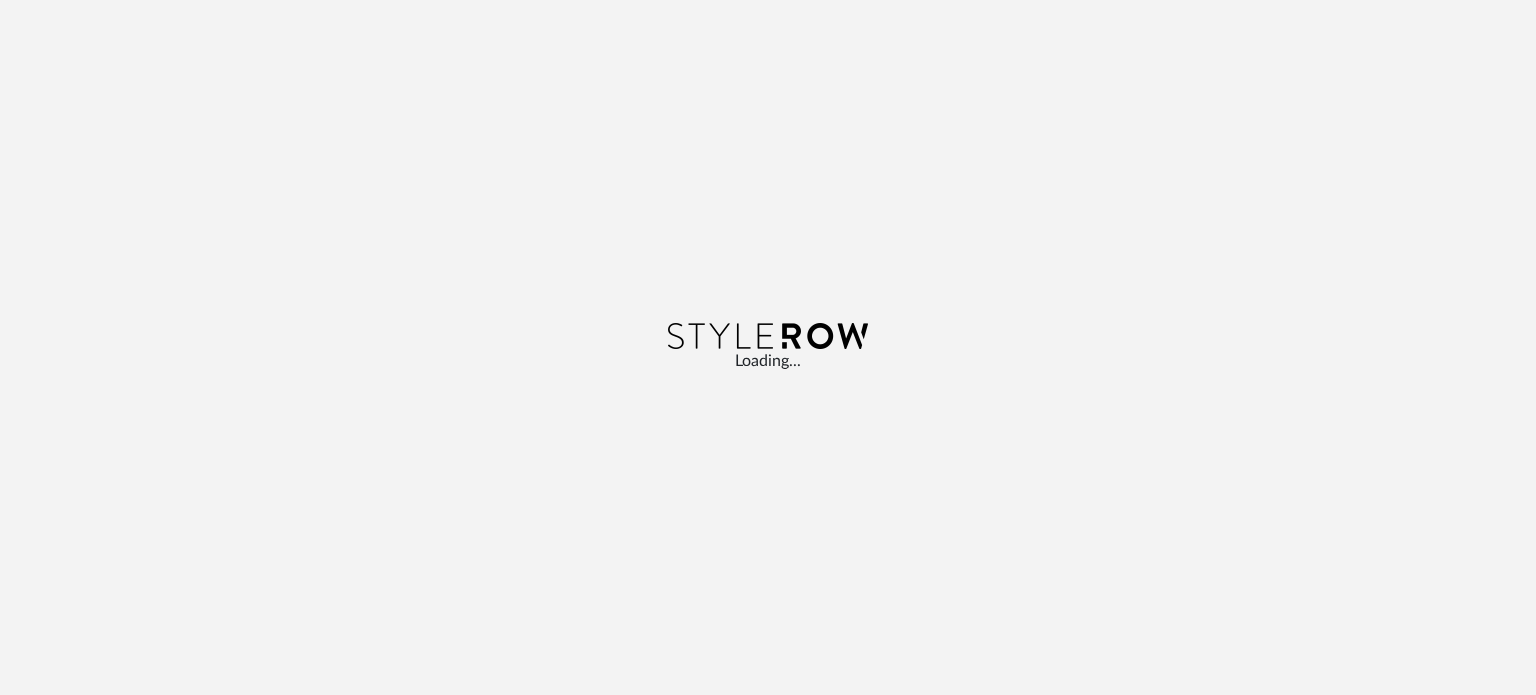 scroll, scrollTop: 0, scrollLeft: 0, axis: both 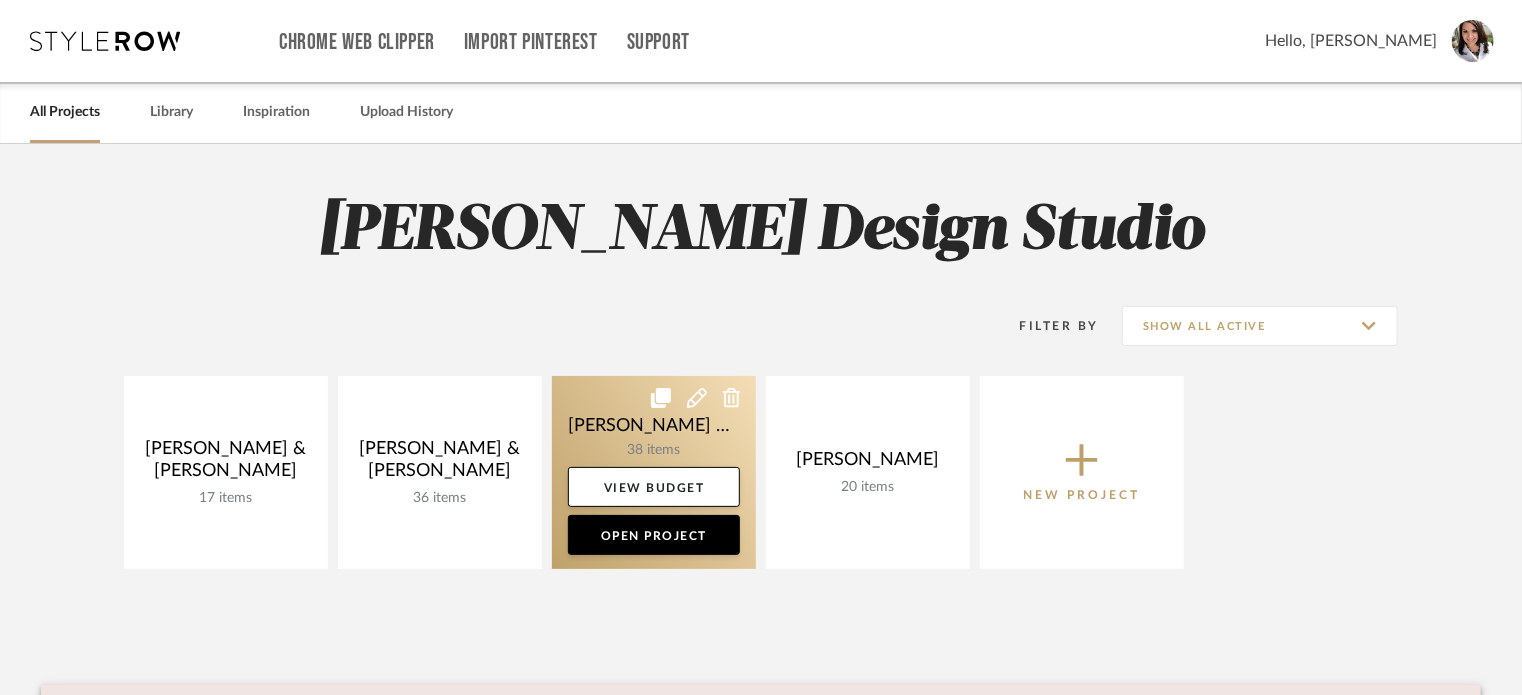 click 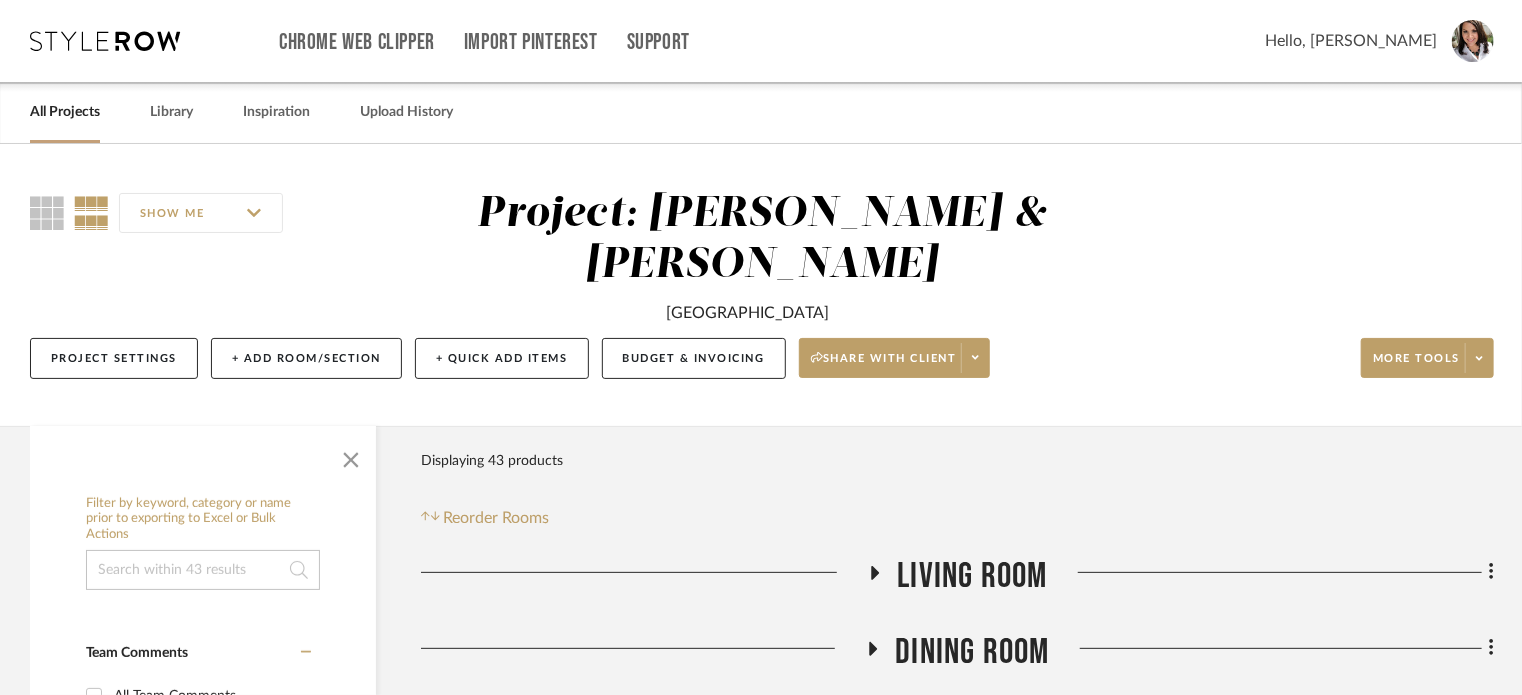 scroll, scrollTop: 256, scrollLeft: 0, axis: vertical 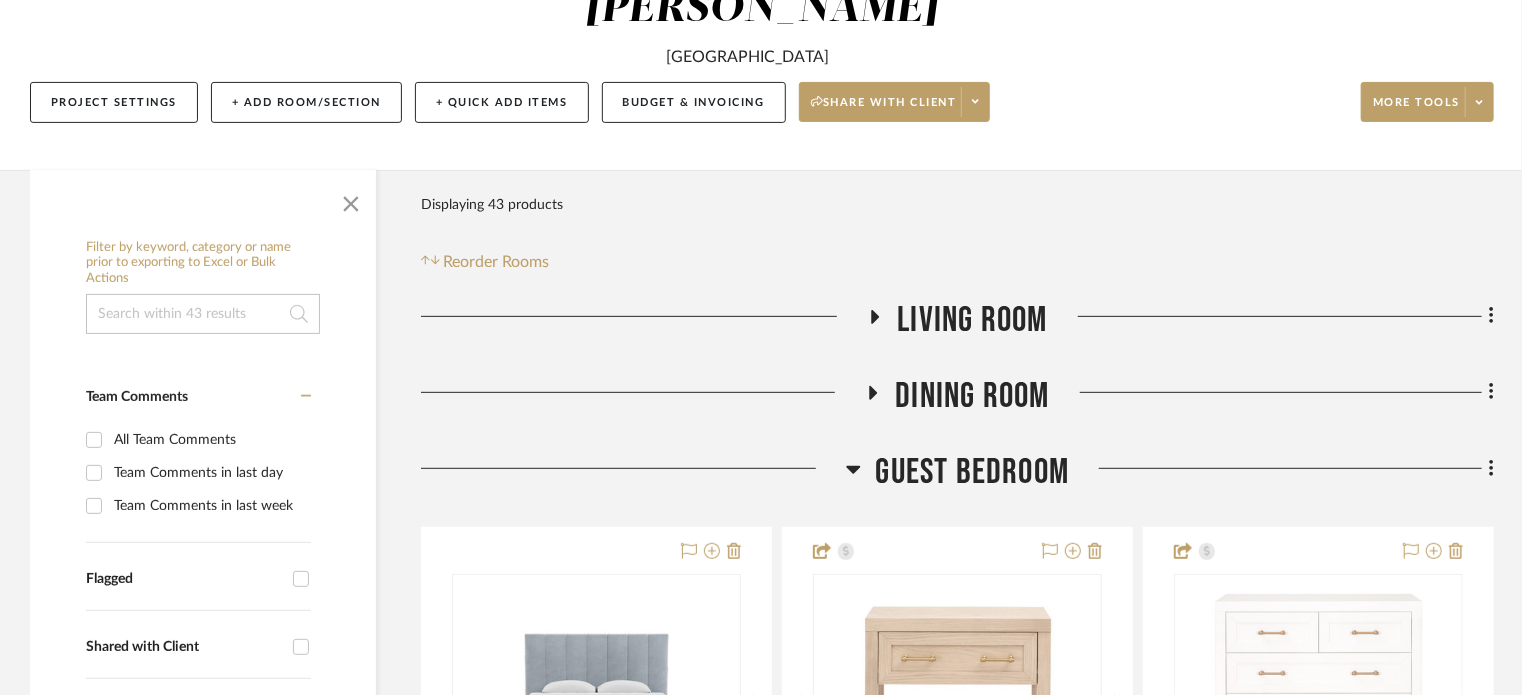 click 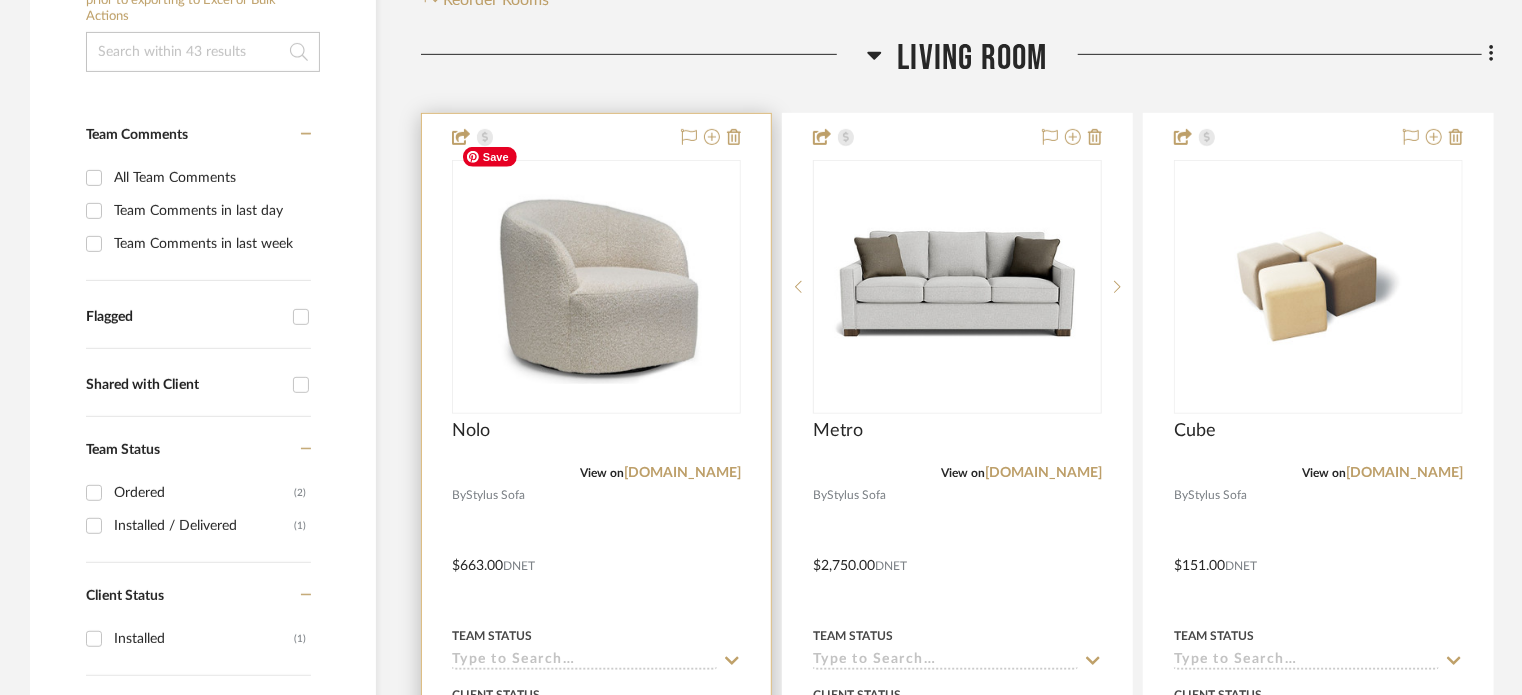 scroll, scrollTop: 580, scrollLeft: 0, axis: vertical 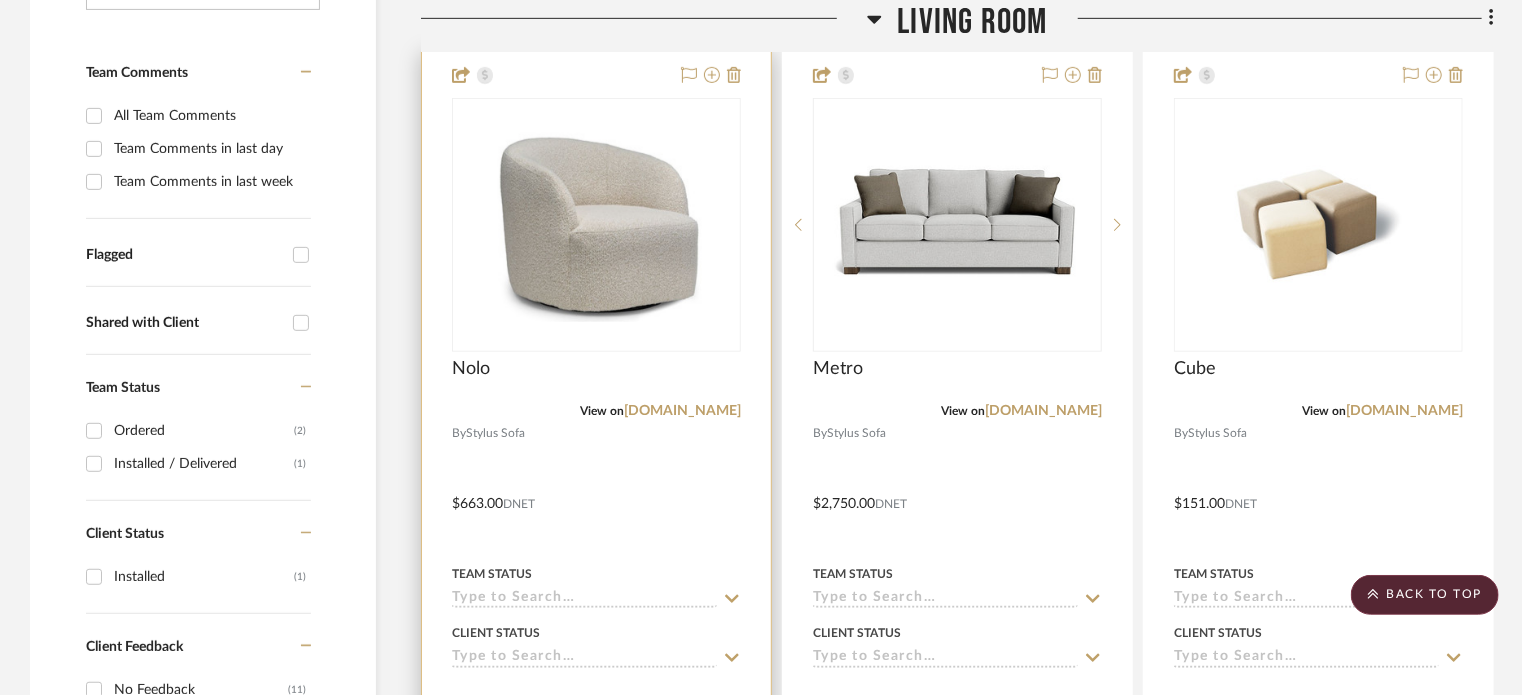 click on "Team Status" at bounding box center (596, 585) 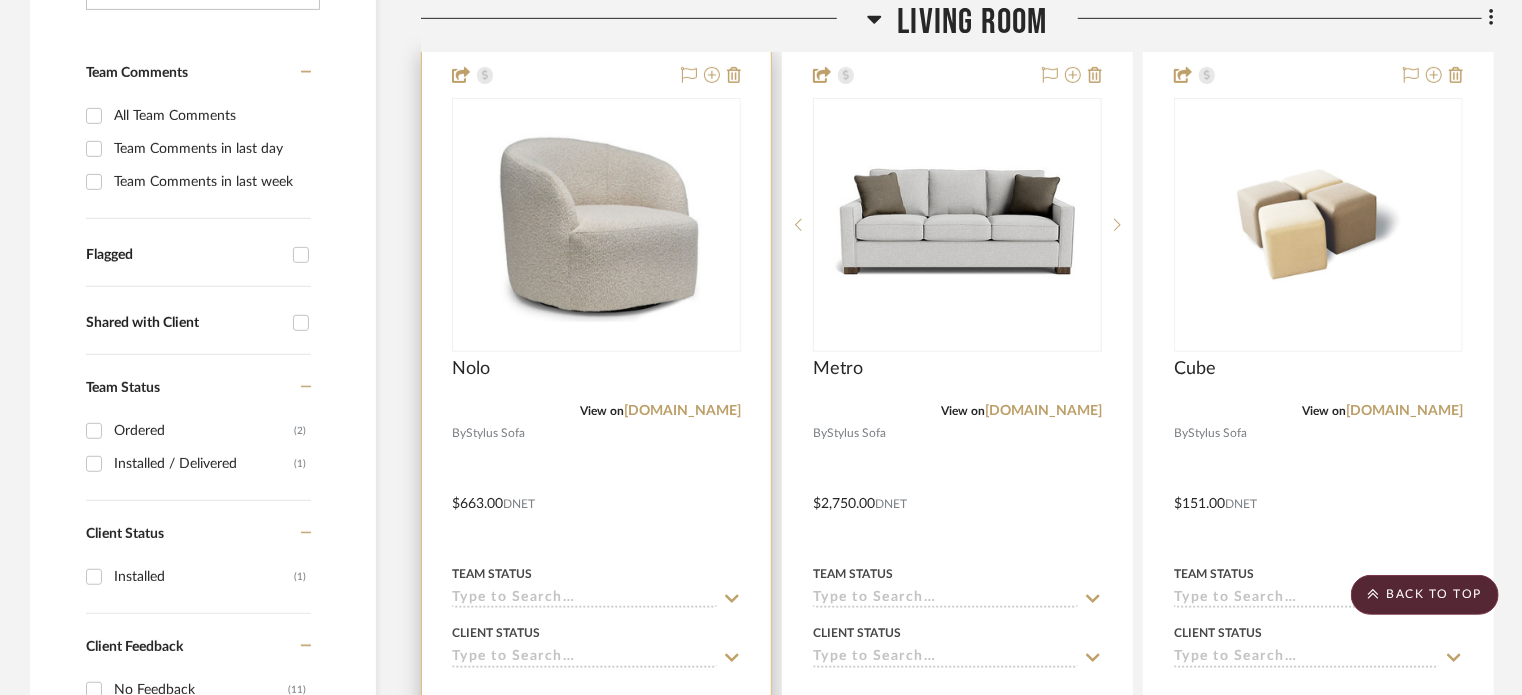 click 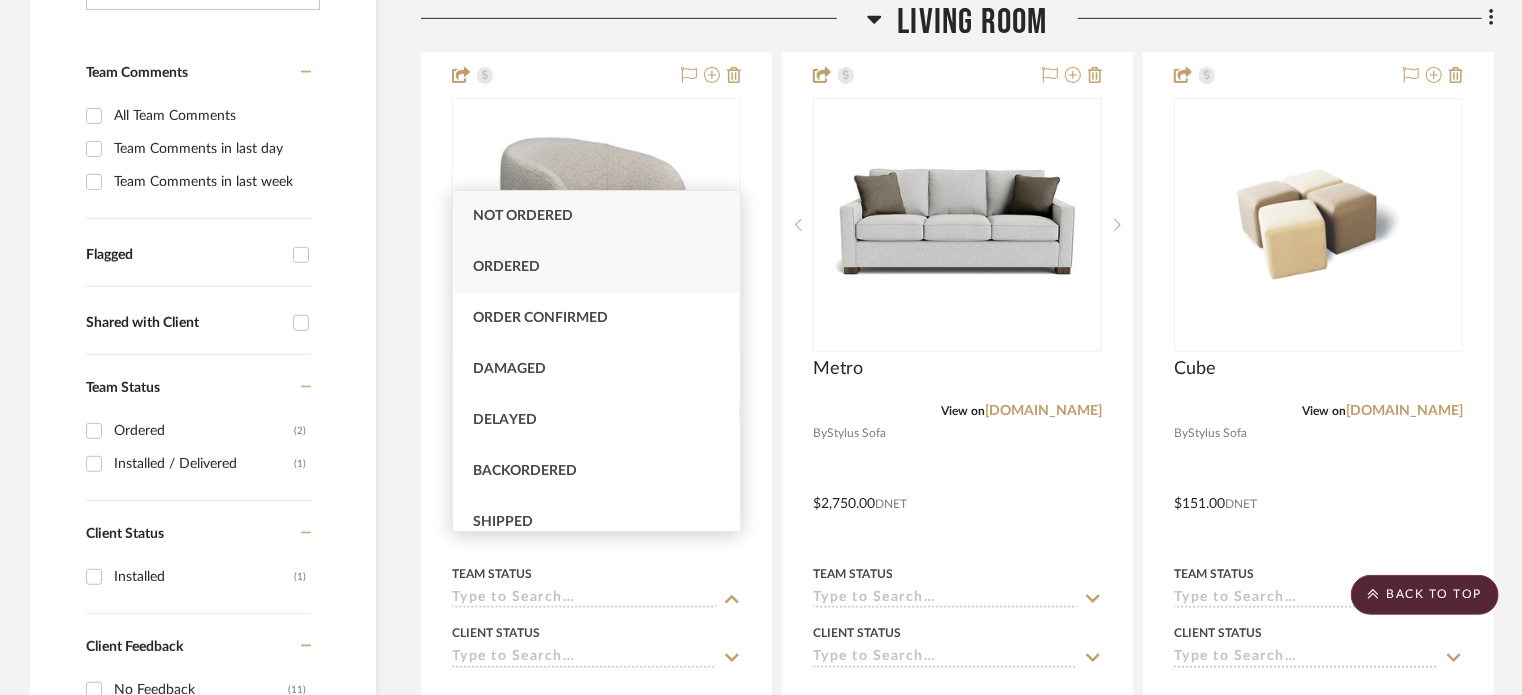 click on "Ordered" at bounding box center [597, 267] 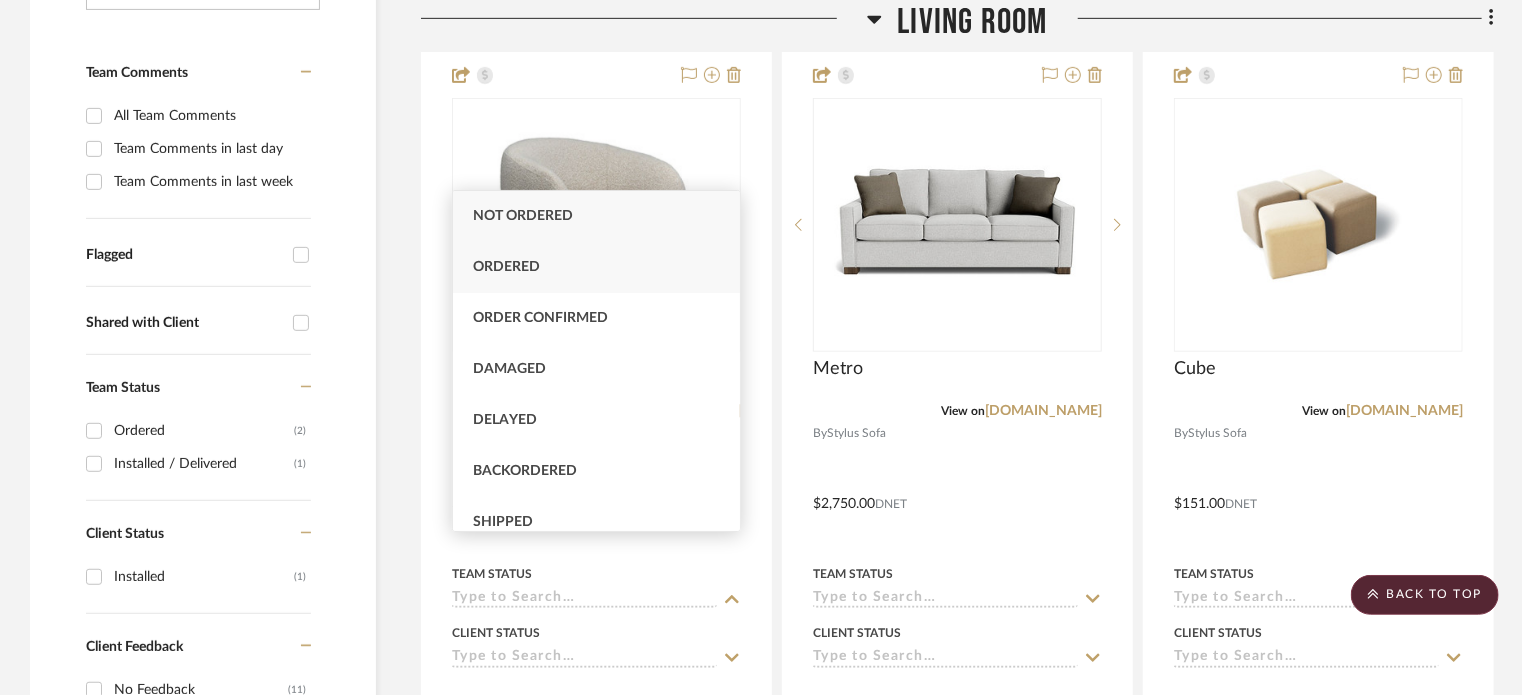 type on "[DATE]" 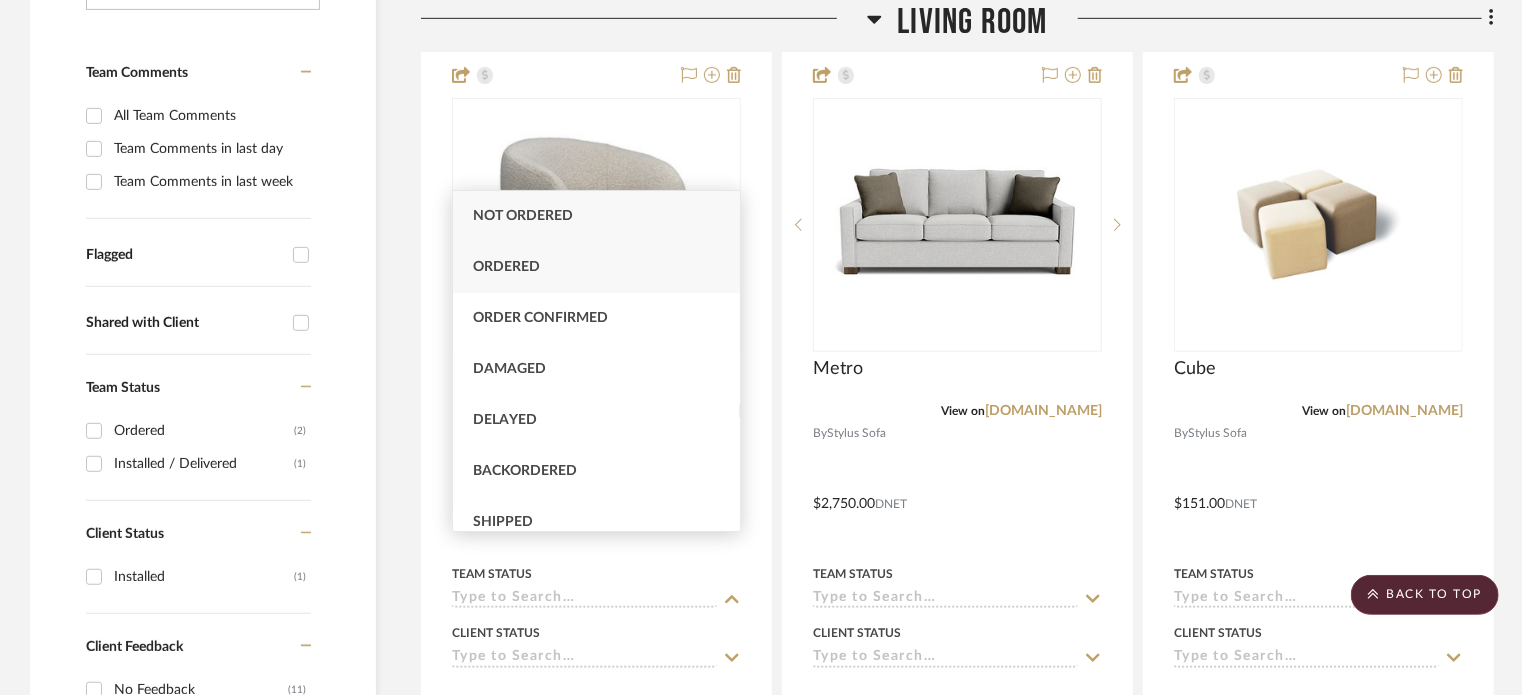 type on "Ordered" 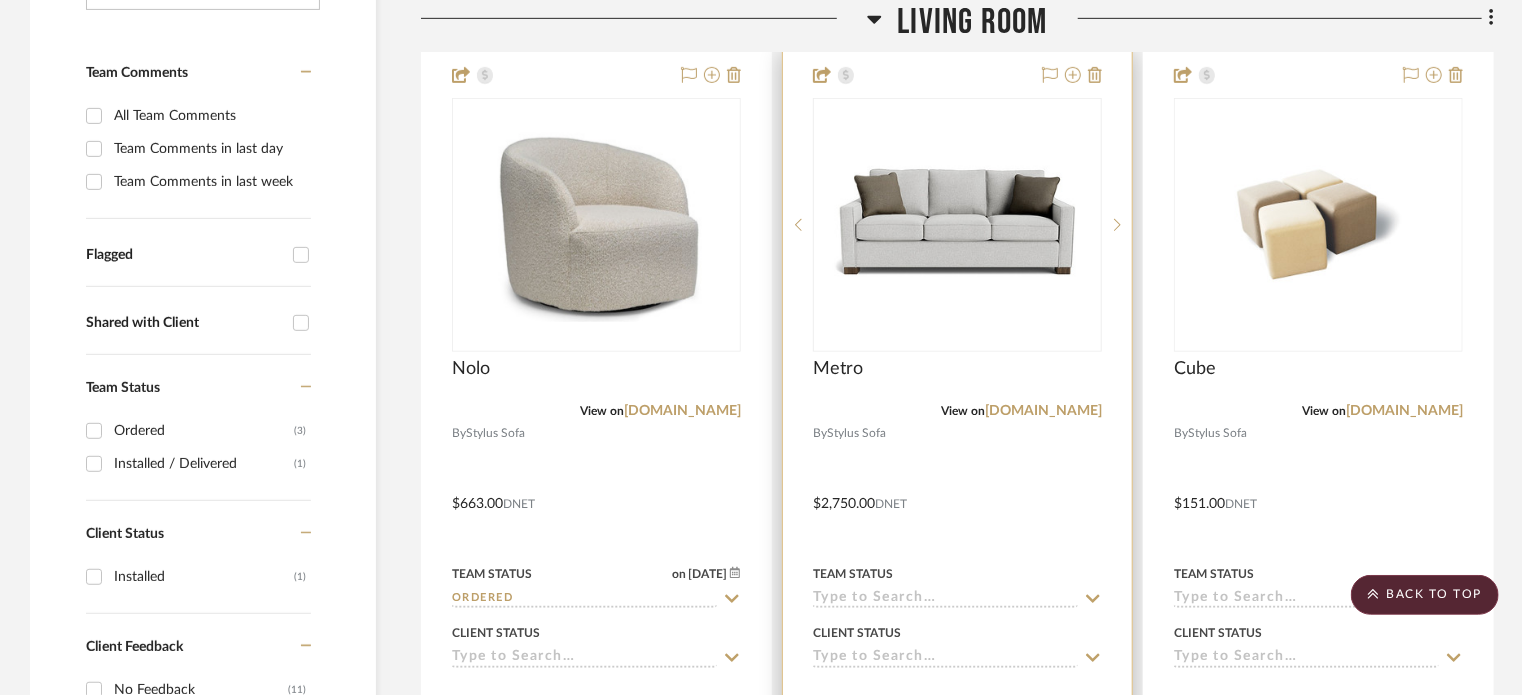click 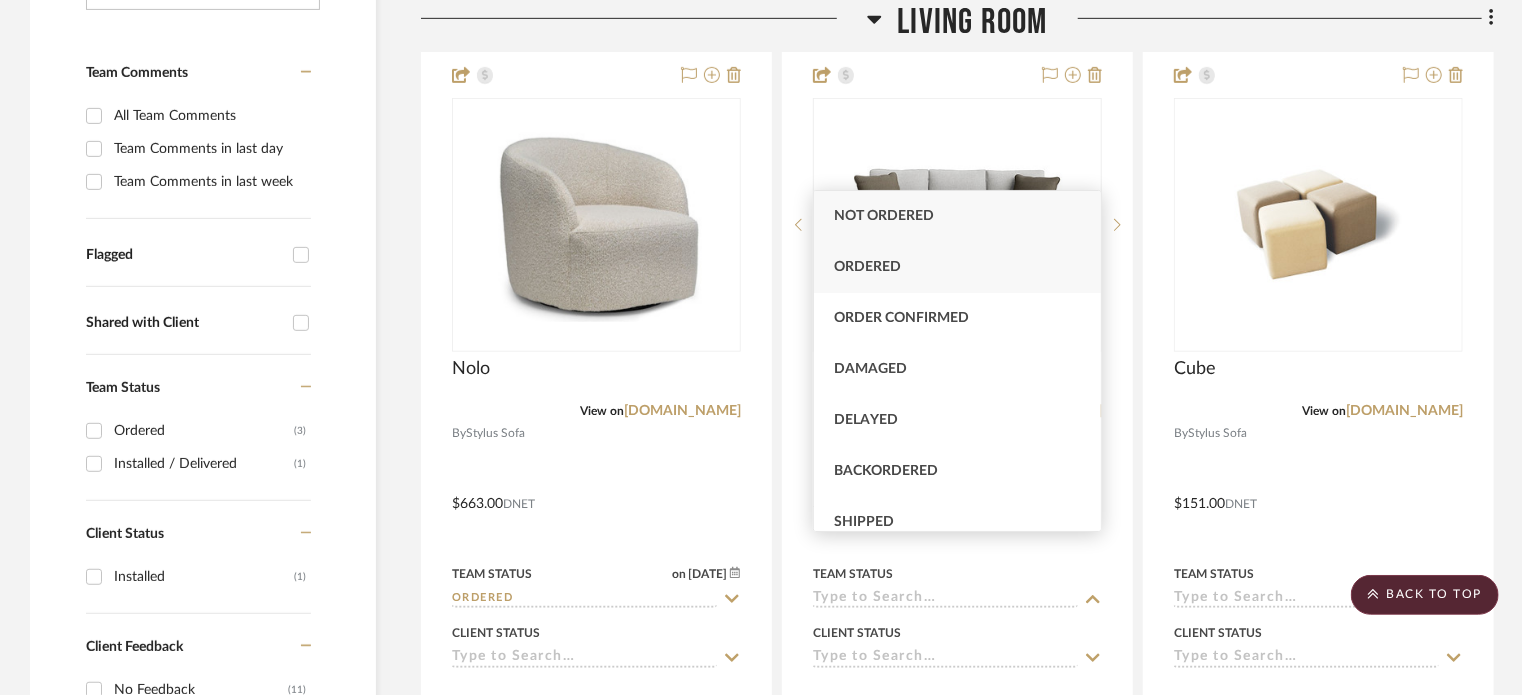 click on "Ordered" at bounding box center [958, 267] 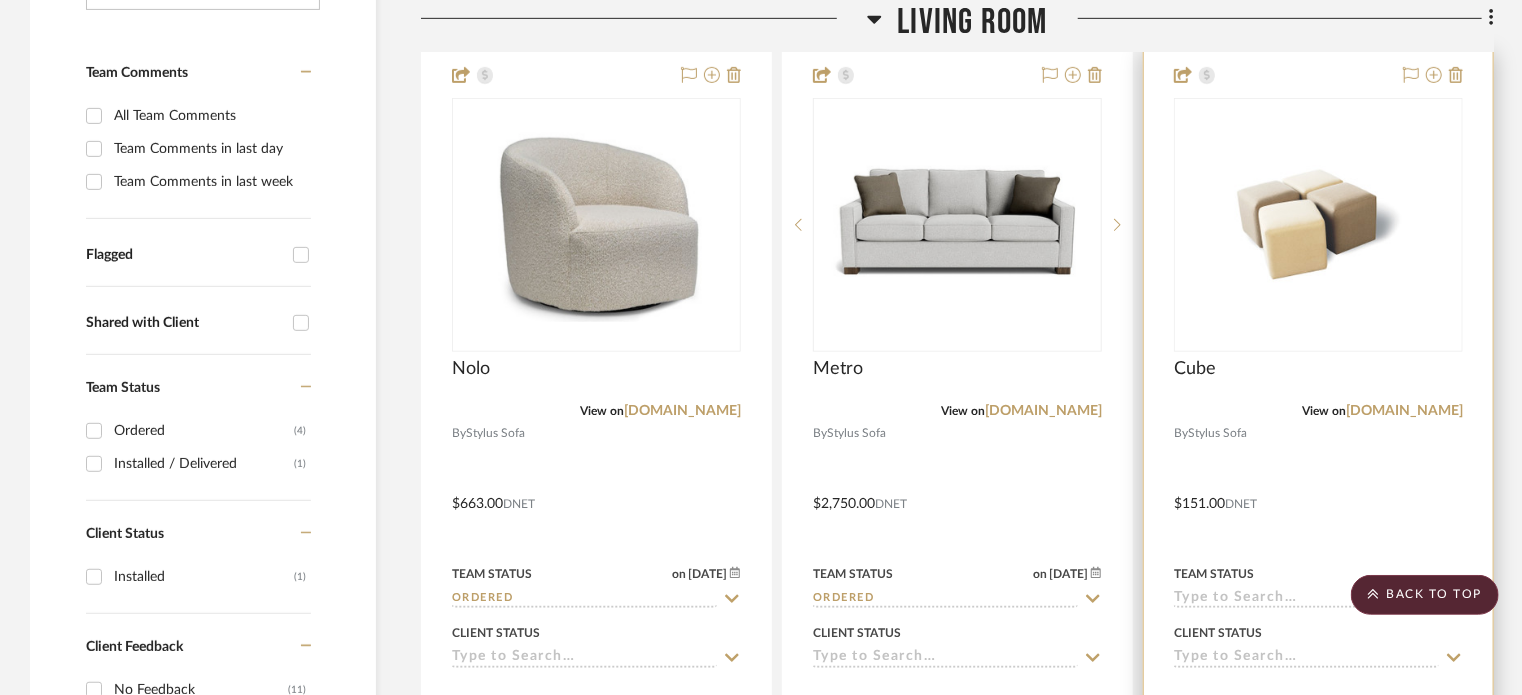 click 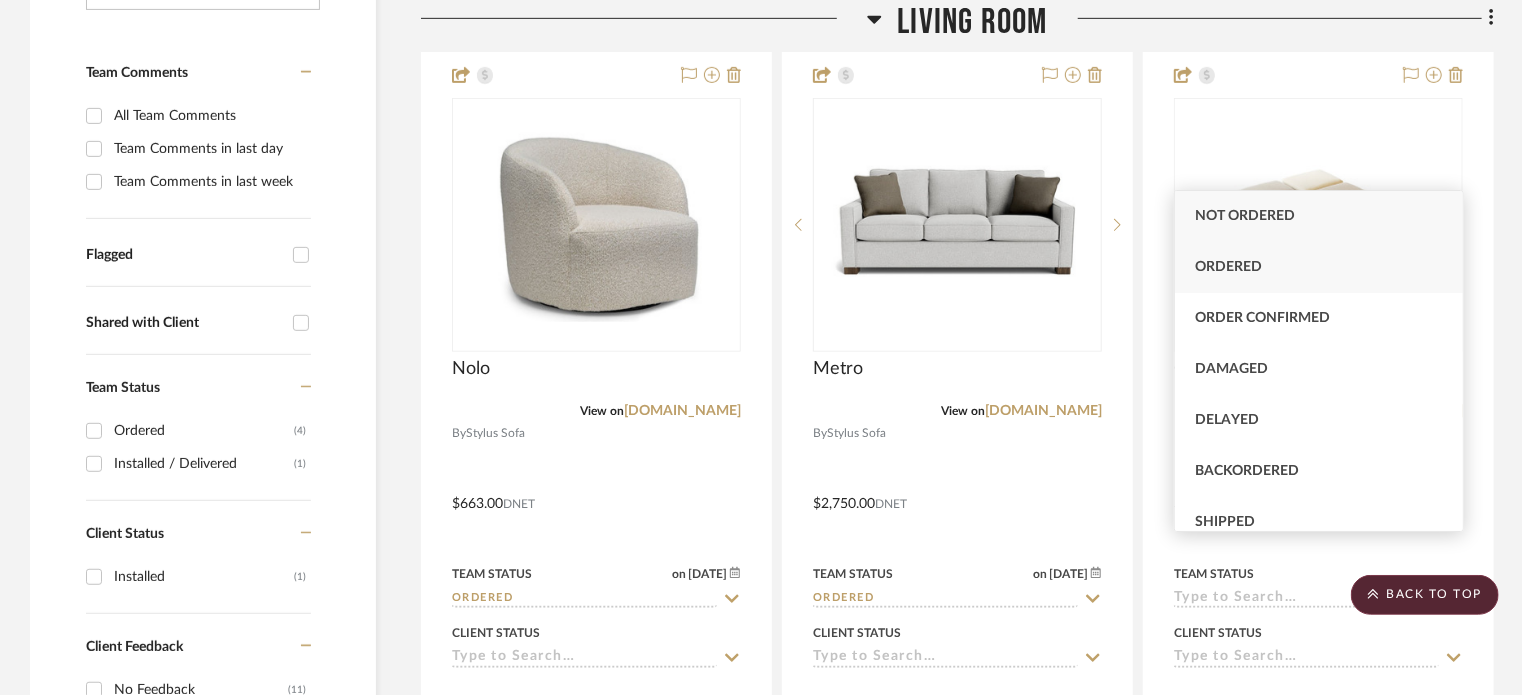click on "Ordered" at bounding box center [1228, 267] 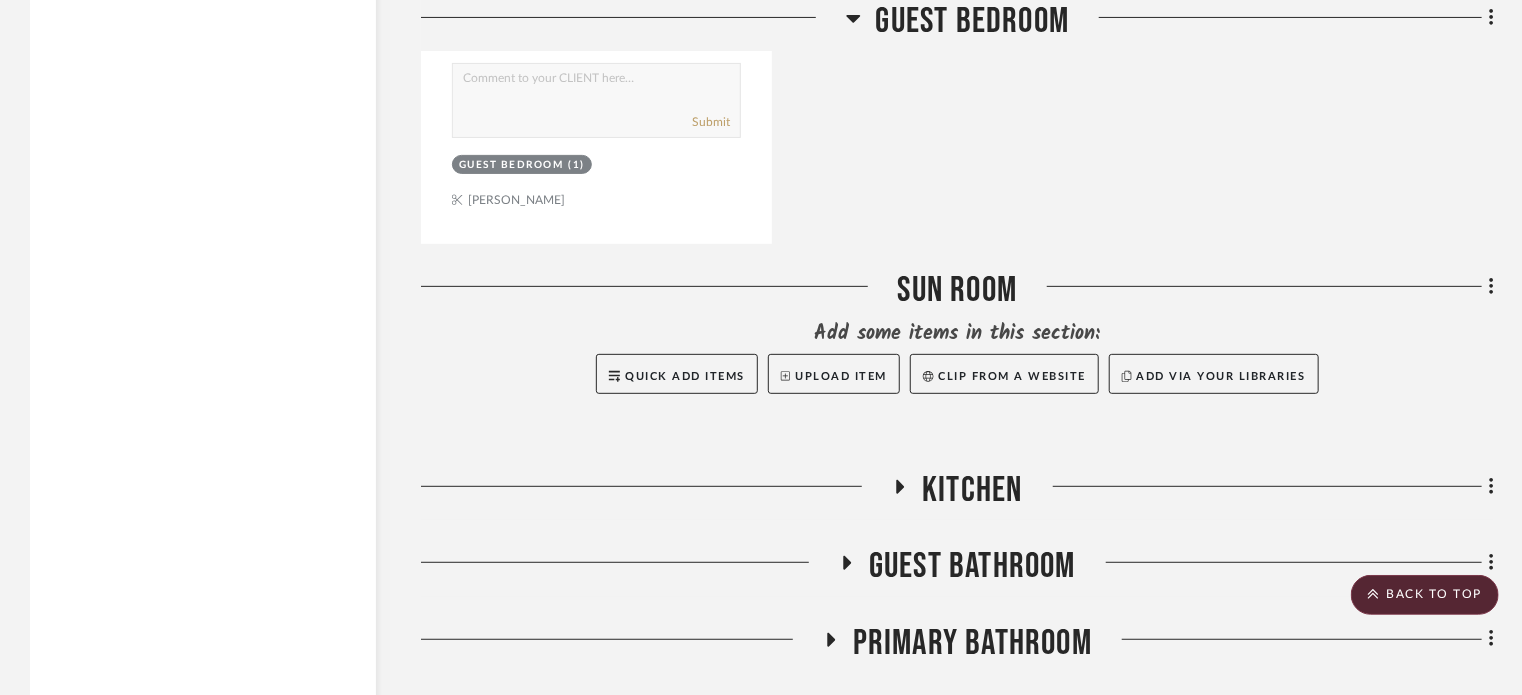scroll, scrollTop: 4094, scrollLeft: 0, axis: vertical 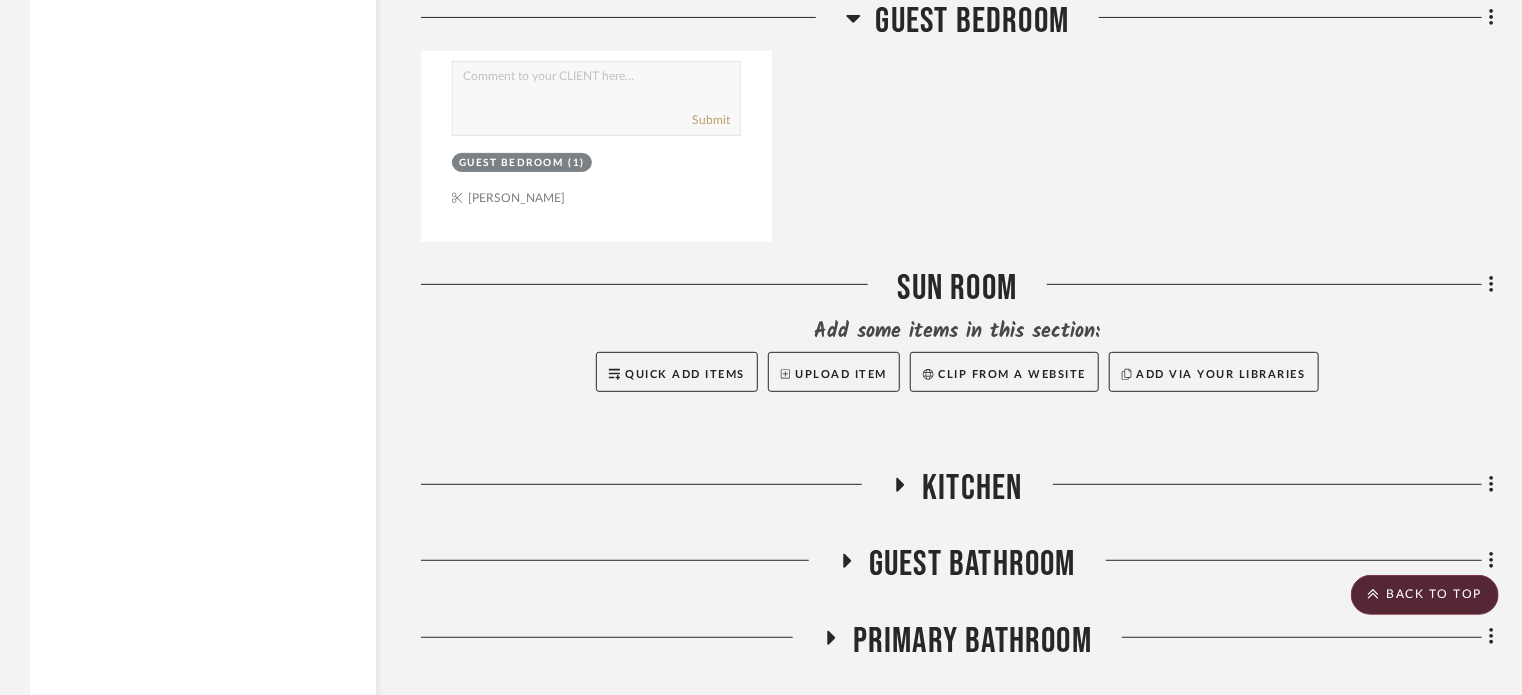 click 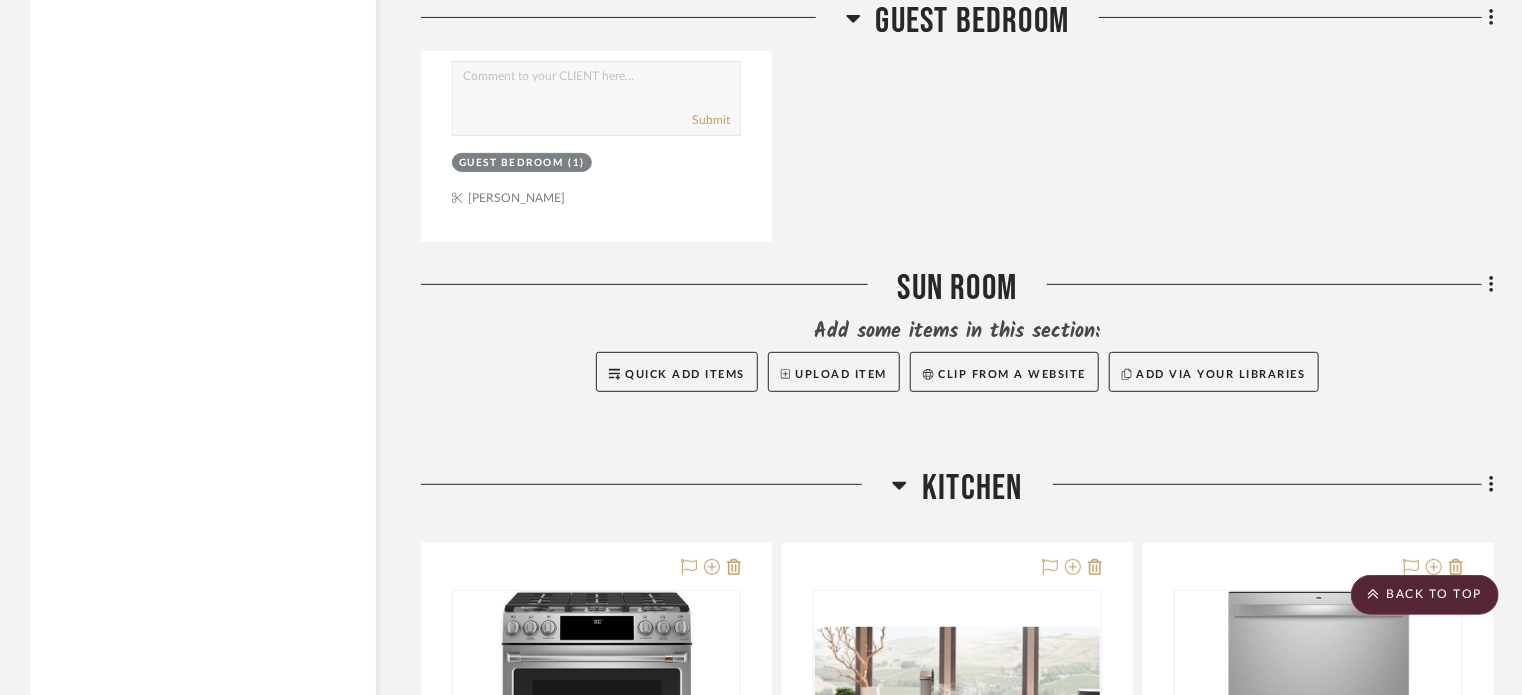 click 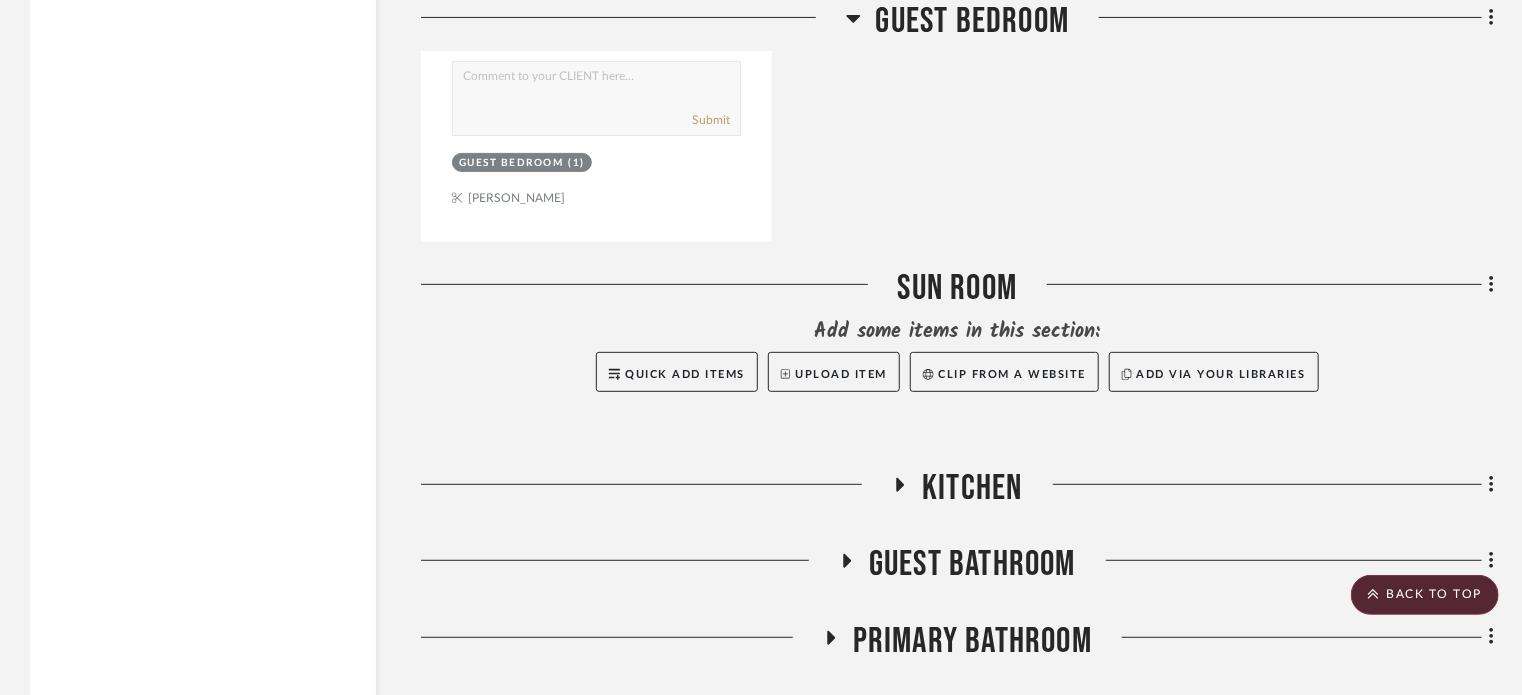 scroll, scrollTop: 4176, scrollLeft: 0, axis: vertical 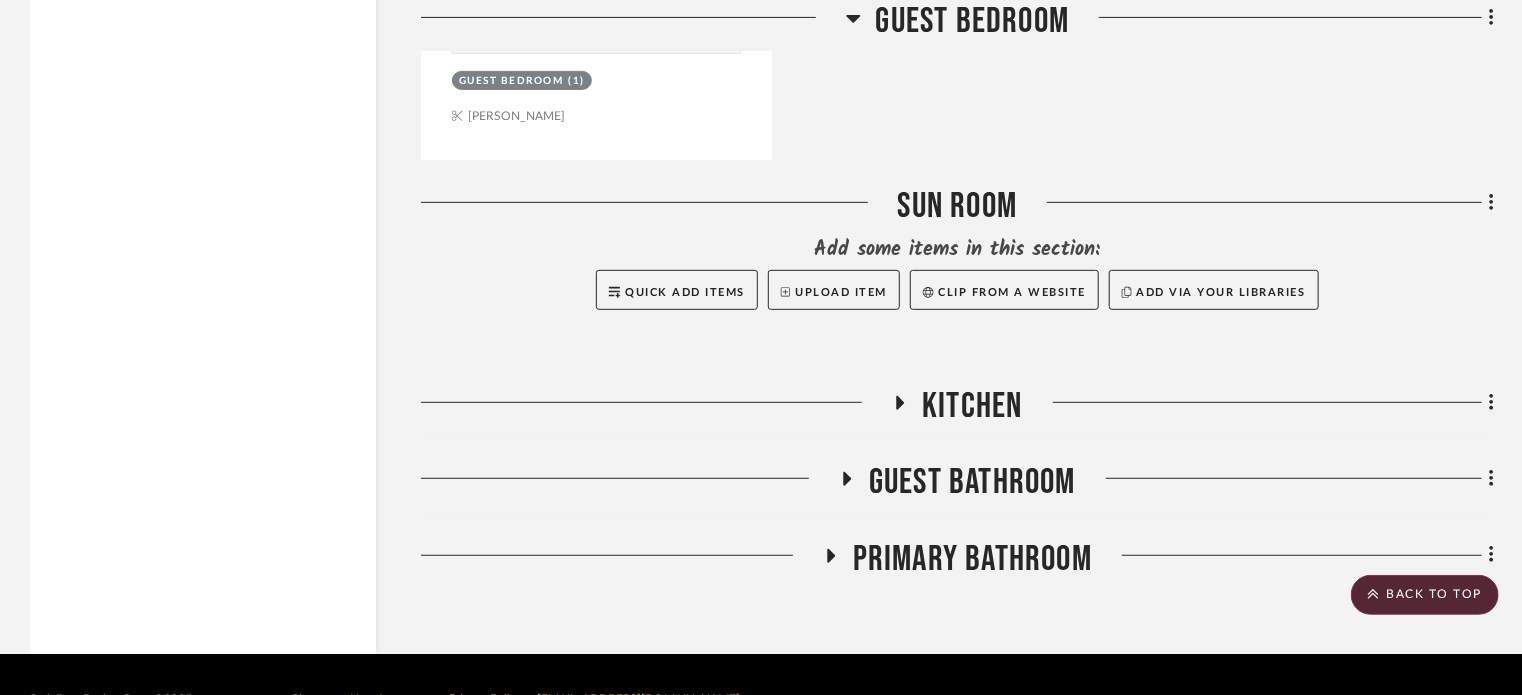 click 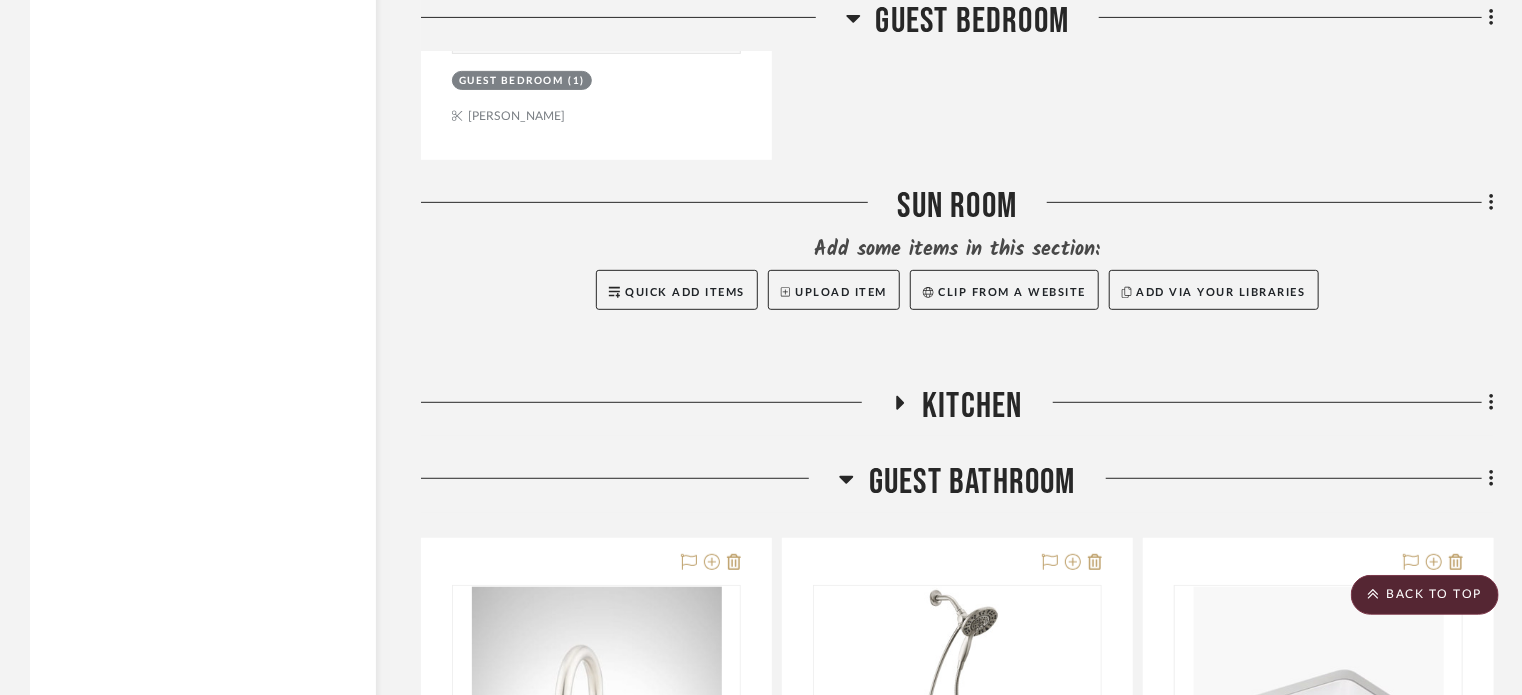 click 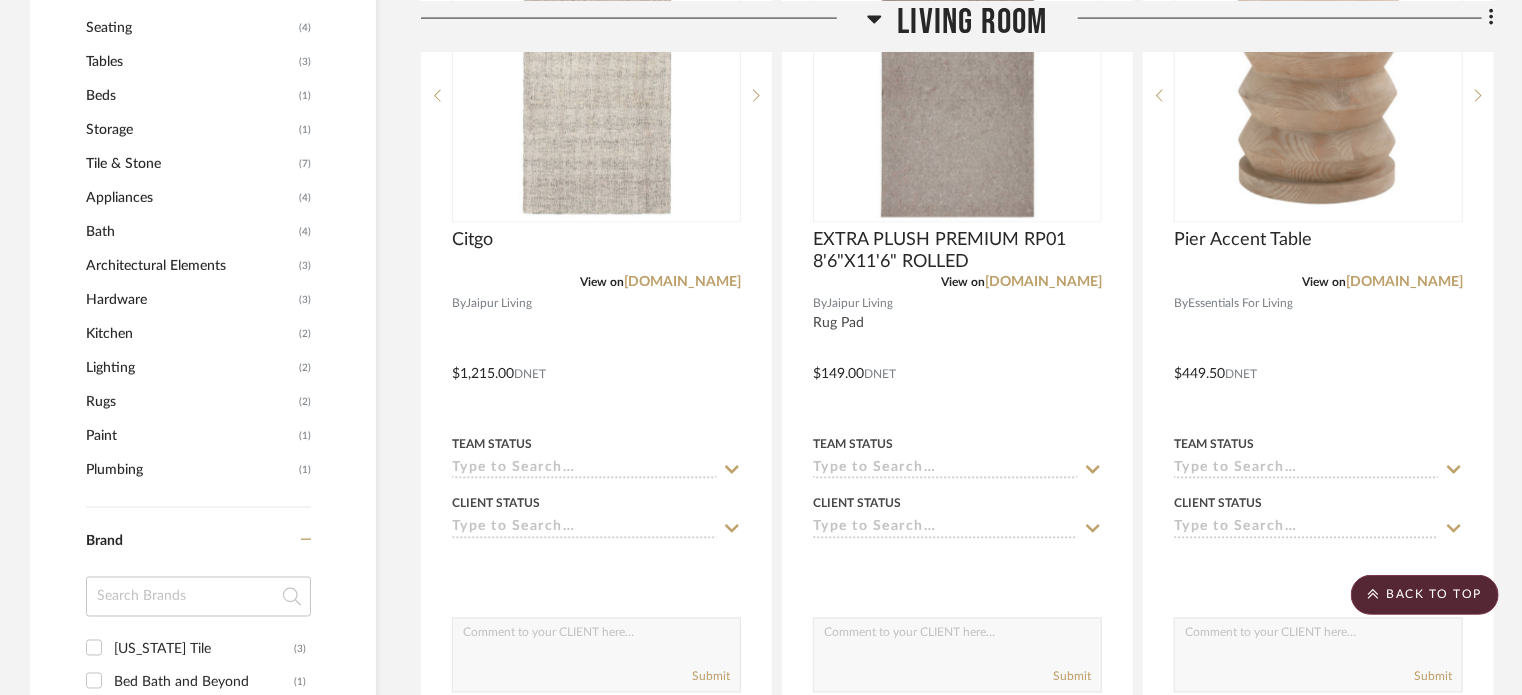 scroll, scrollTop: 1470, scrollLeft: 0, axis: vertical 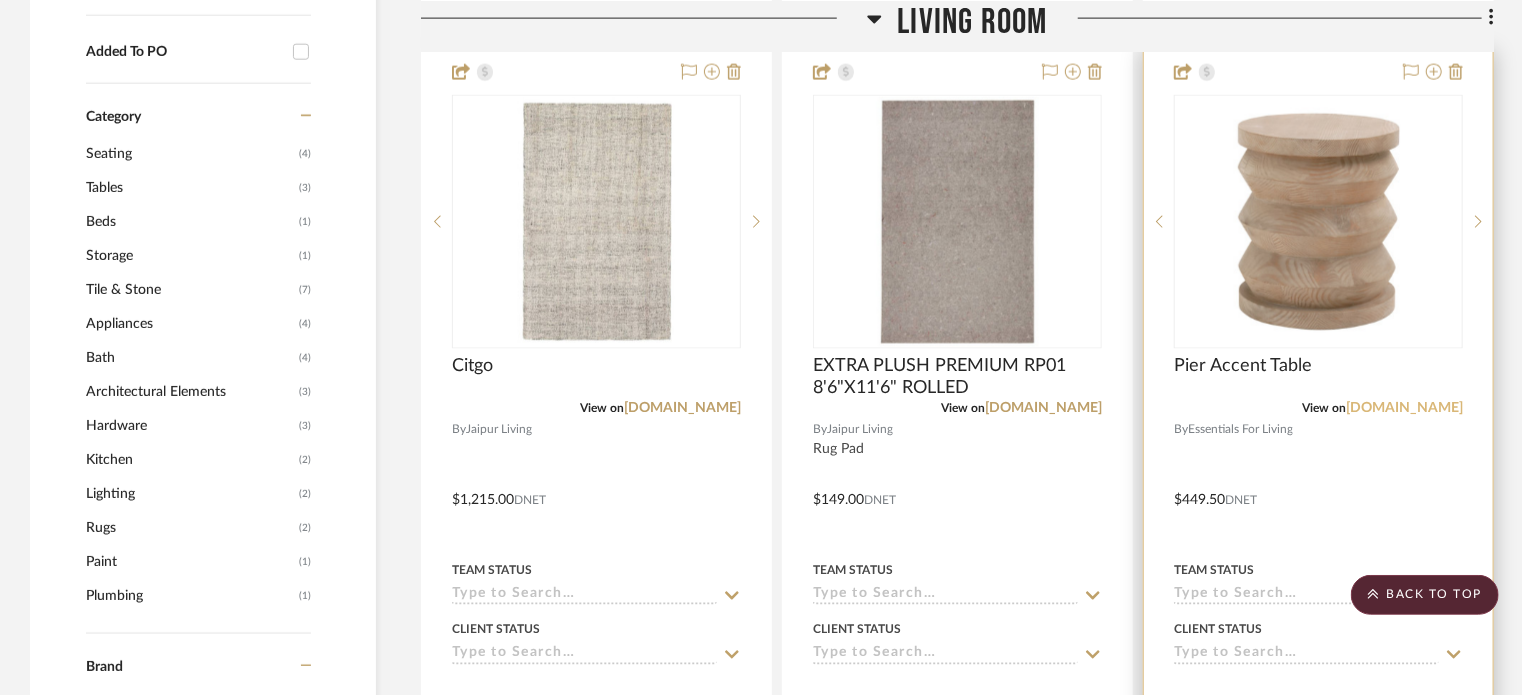 click on "[DOMAIN_NAME]" at bounding box center (1404, 408) 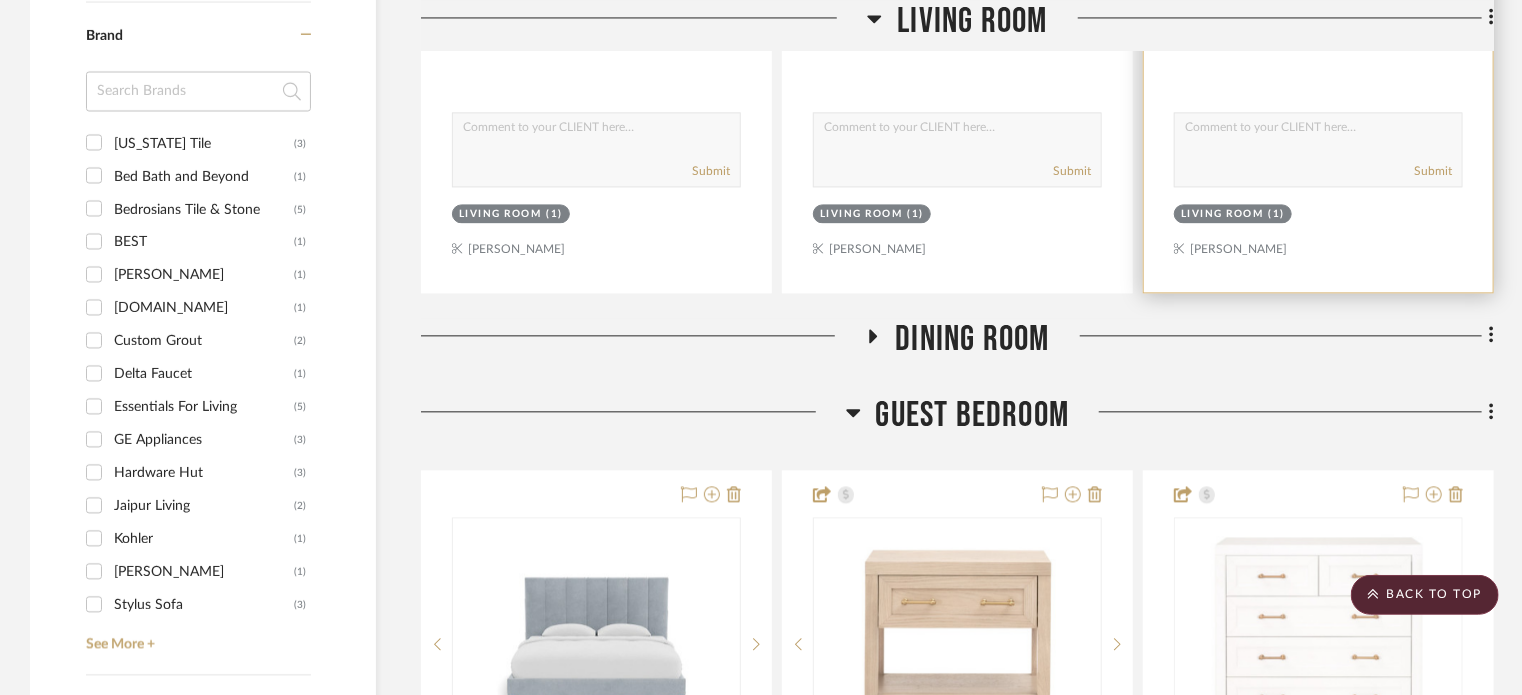 scroll, scrollTop: 2106, scrollLeft: 0, axis: vertical 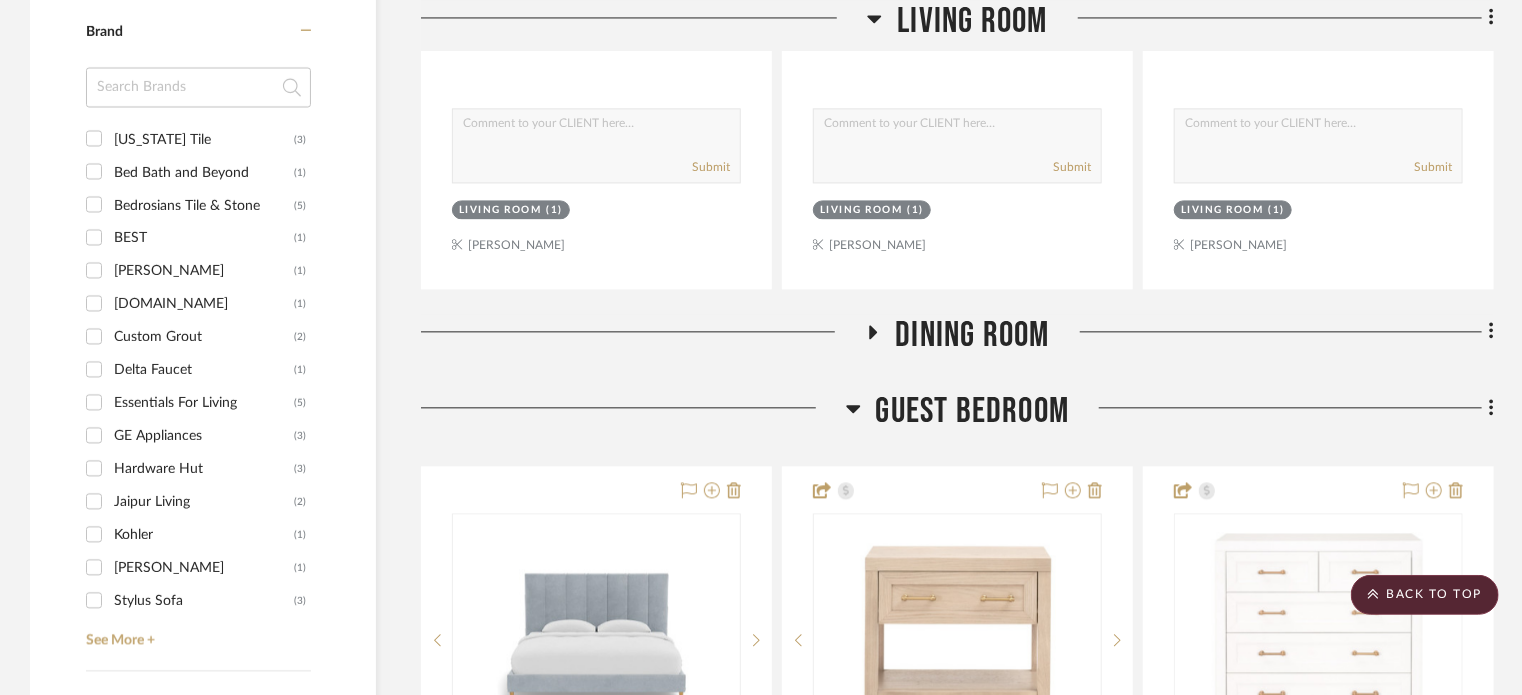 click 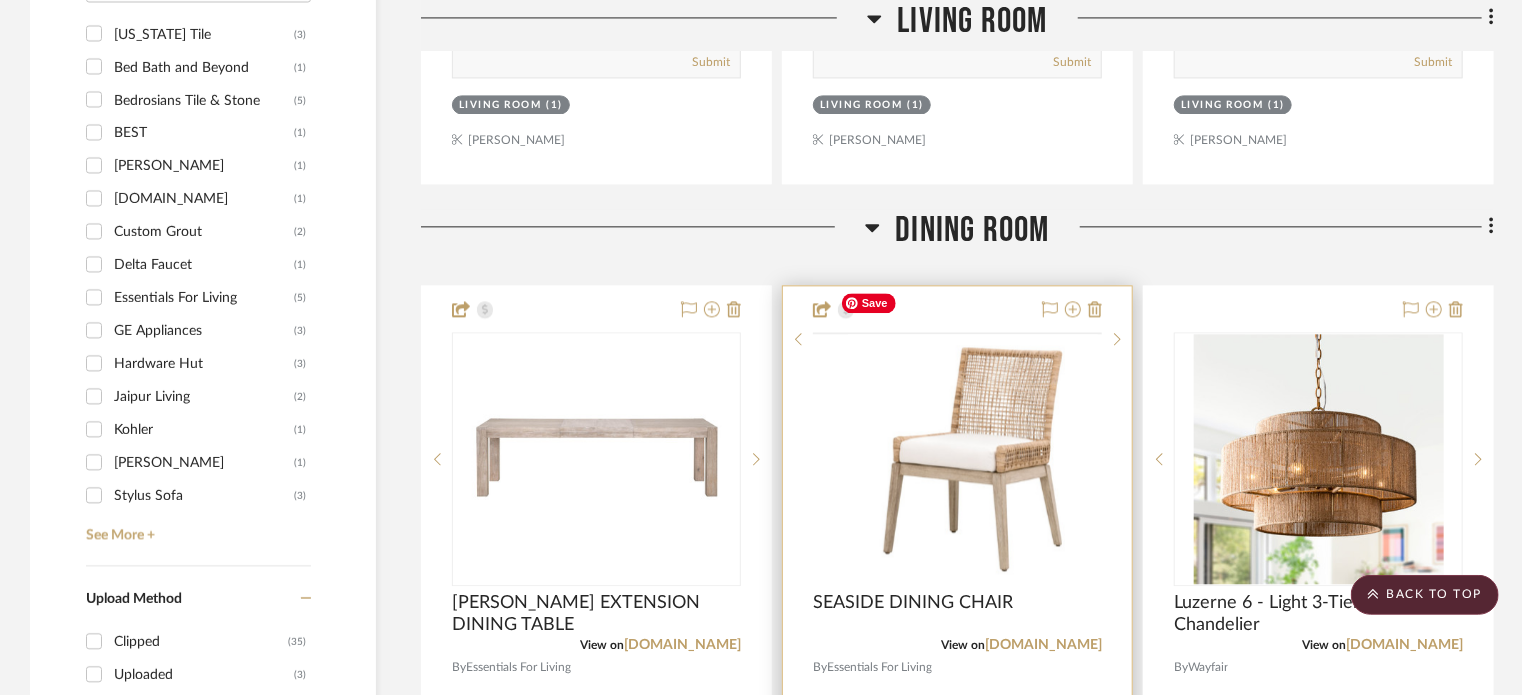 scroll, scrollTop: 2210, scrollLeft: 0, axis: vertical 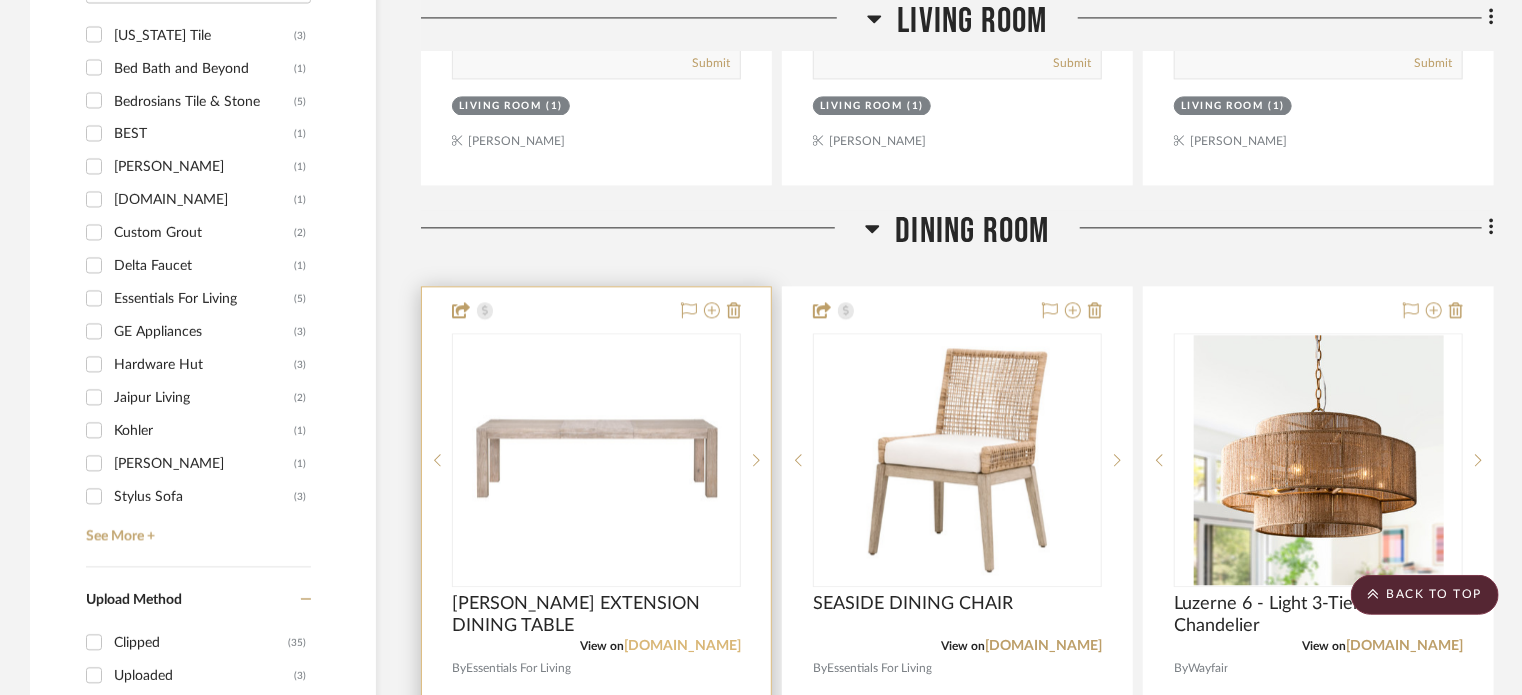 click on "[DOMAIN_NAME]" at bounding box center [682, 646] 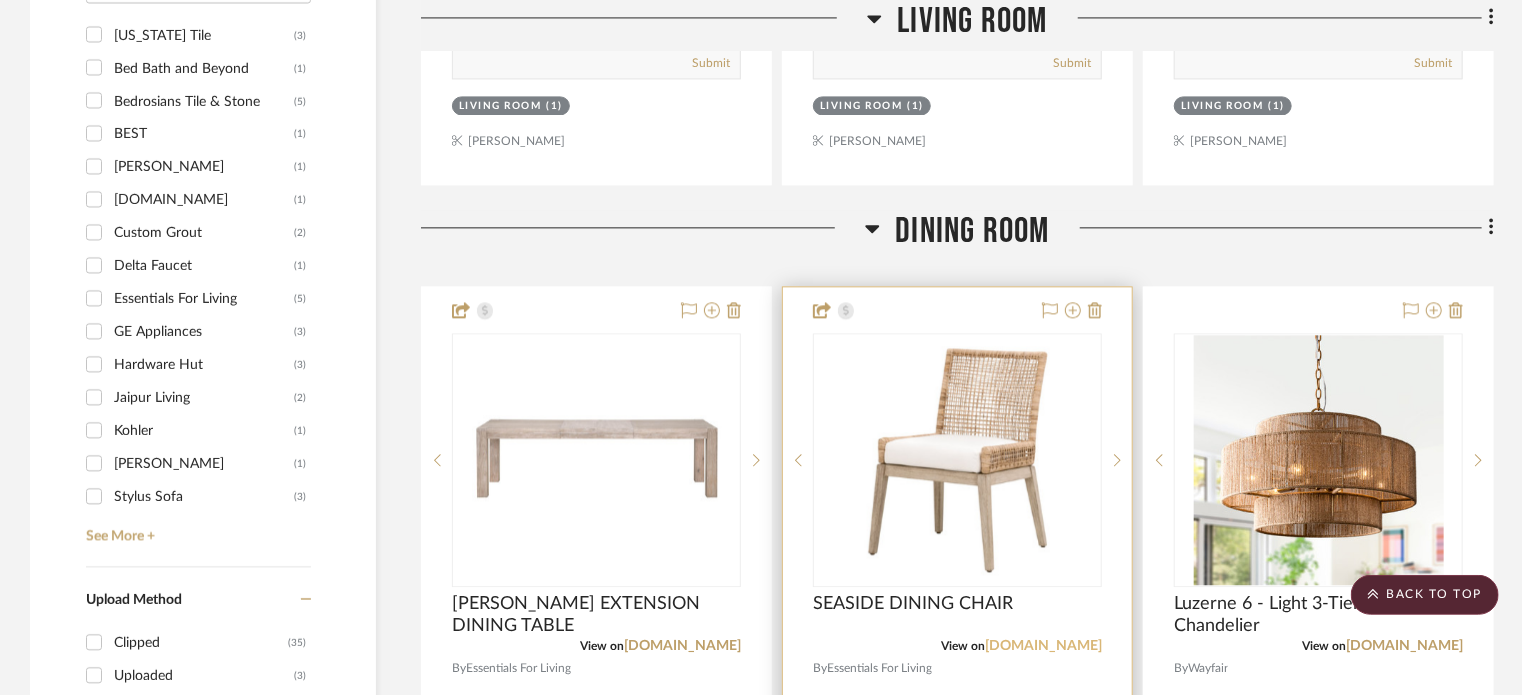 click on "[DOMAIN_NAME]" at bounding box center (1043, 646) 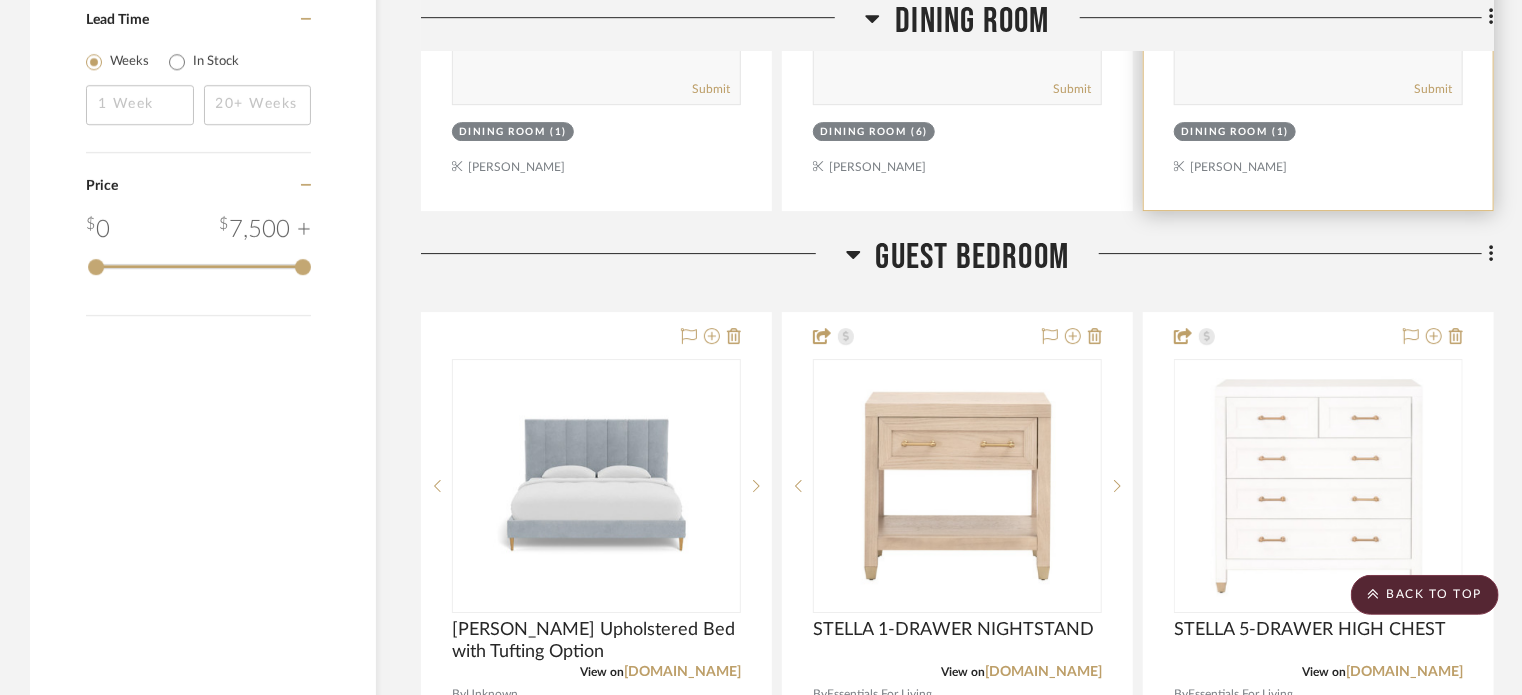scroll, scrollTop: 3174, scrollLeft: 0, axis: vertical 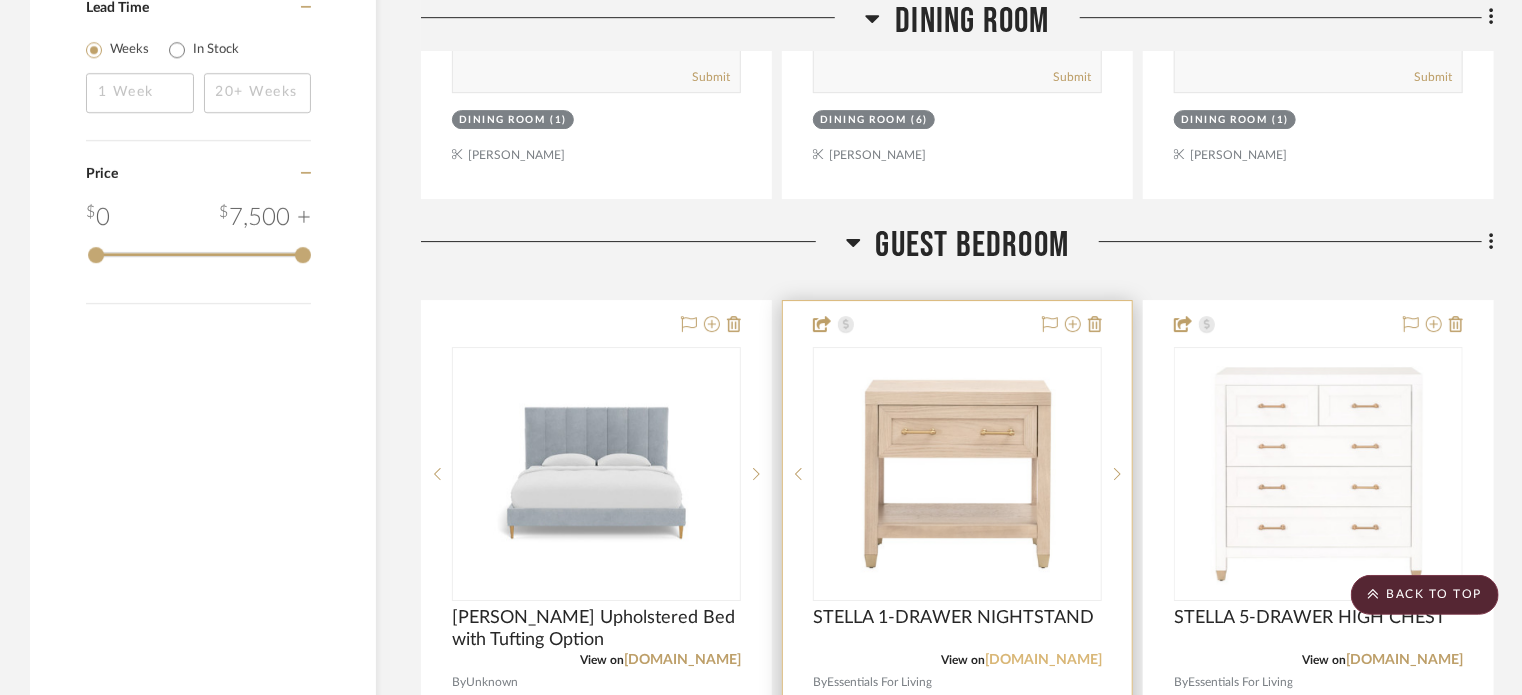 click on "[DOMAIN_NAME]" at bounding box center [1043, 660] 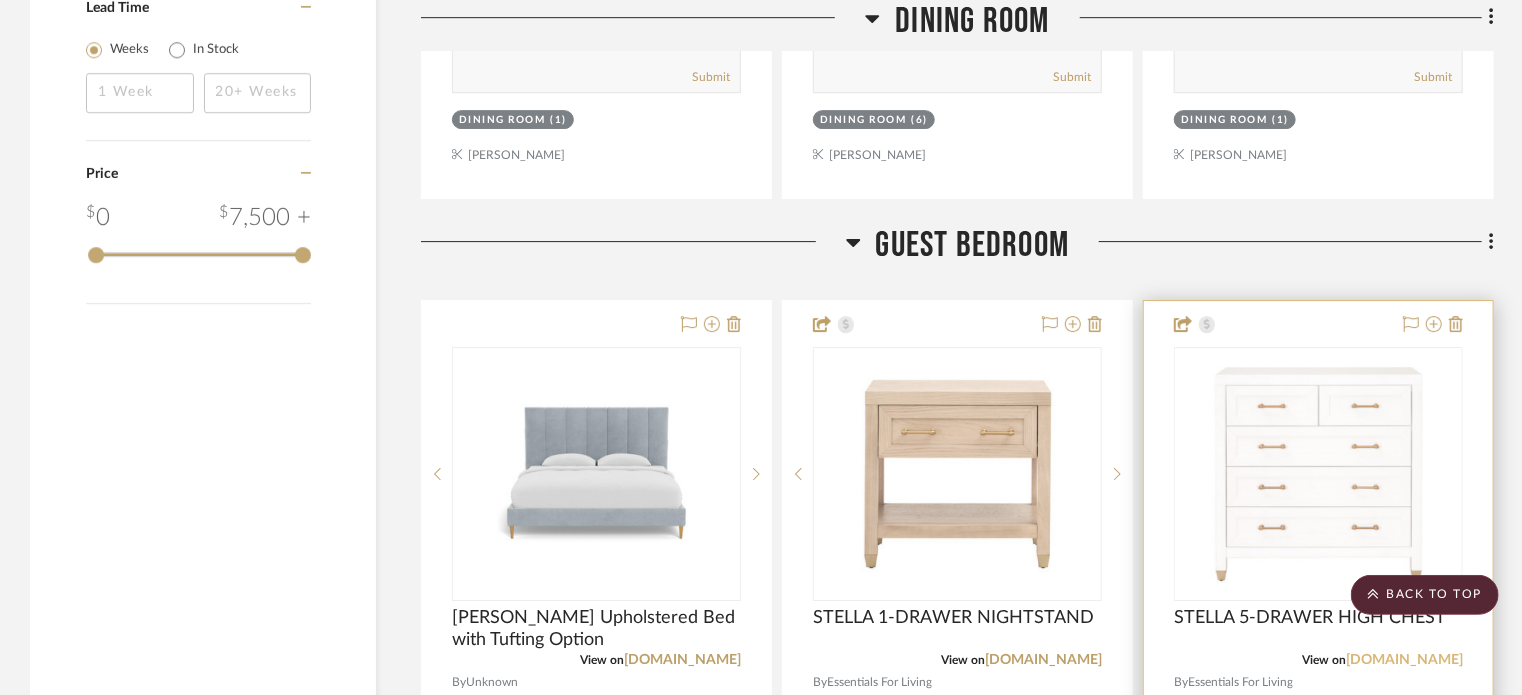 click on "[DOMAIN_NAME]" at bounding box center [1404, 660] 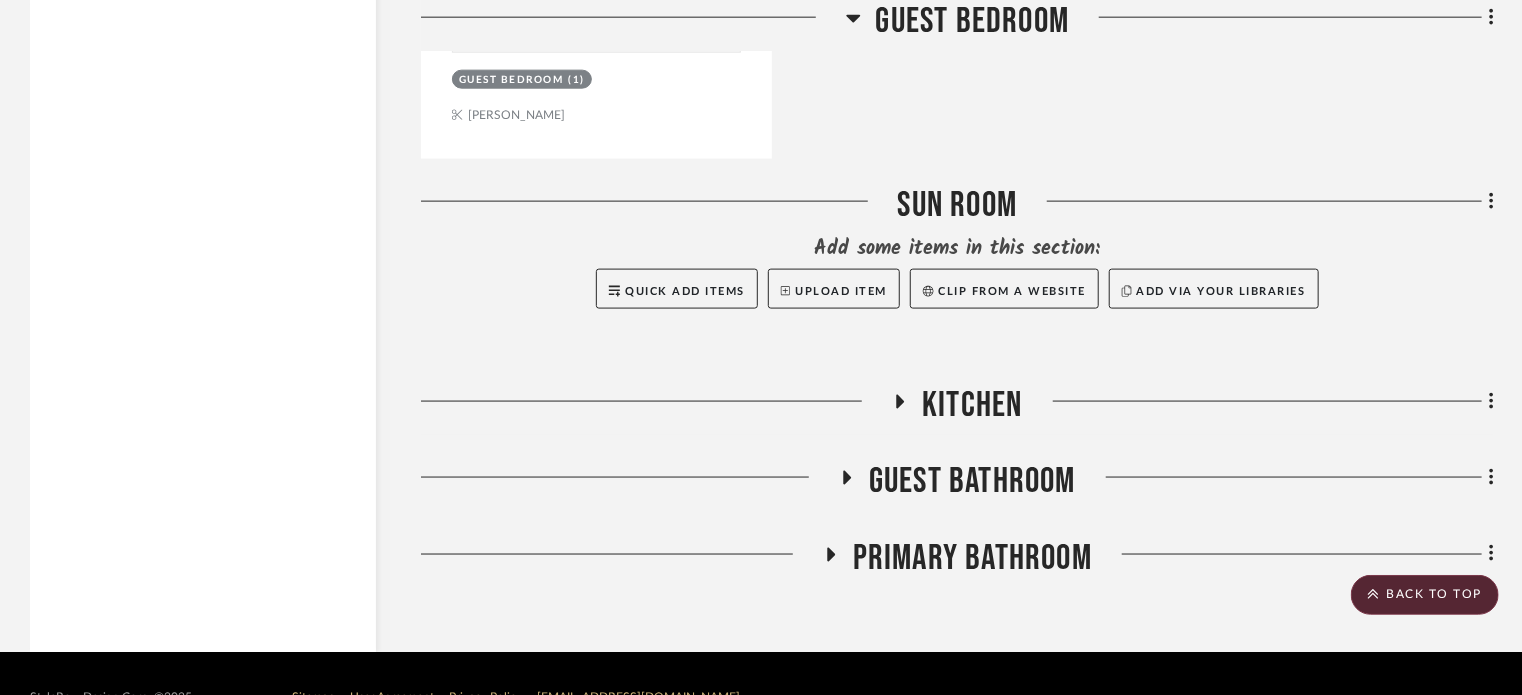 scroll, scrollTop: 5078, scrollLeft: 0, axis: vertical 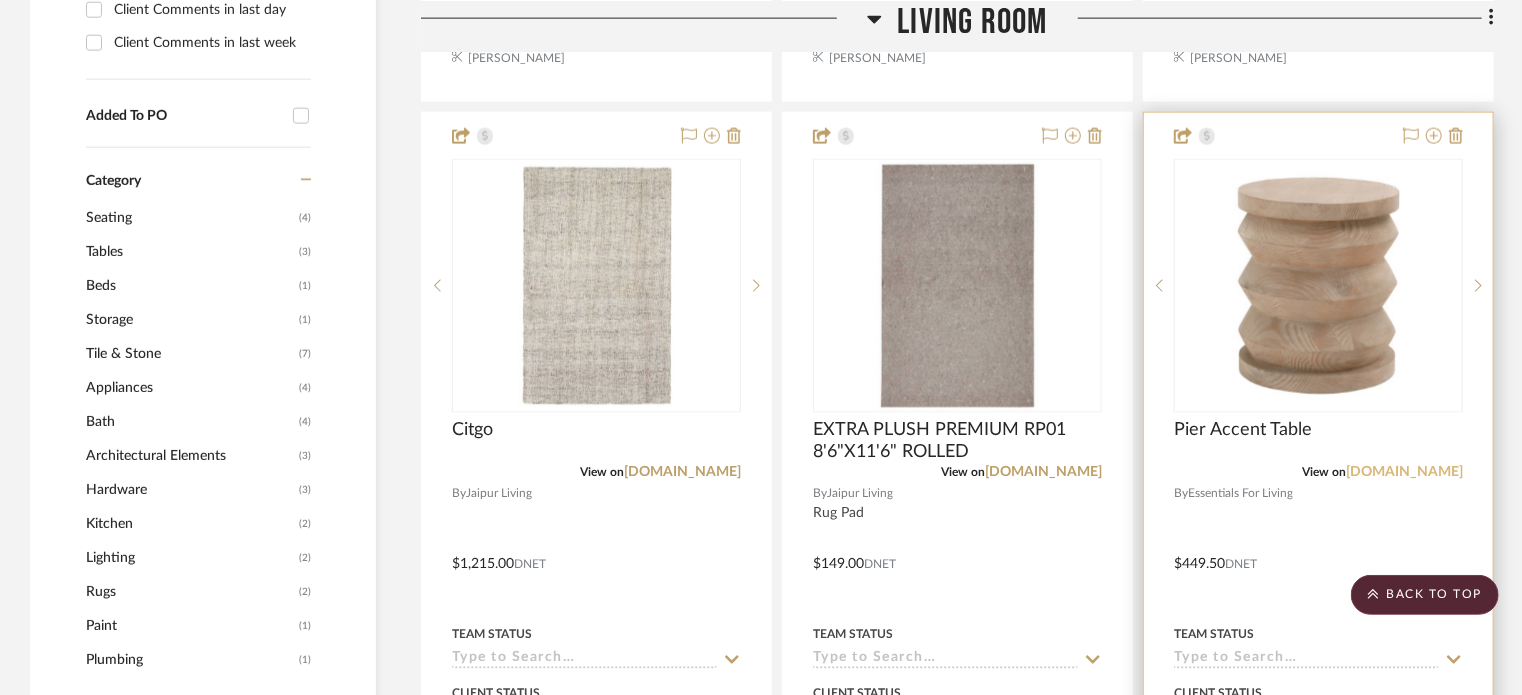 click on "[DOMAIN_NAME]" at bounding box center (1404, 472) 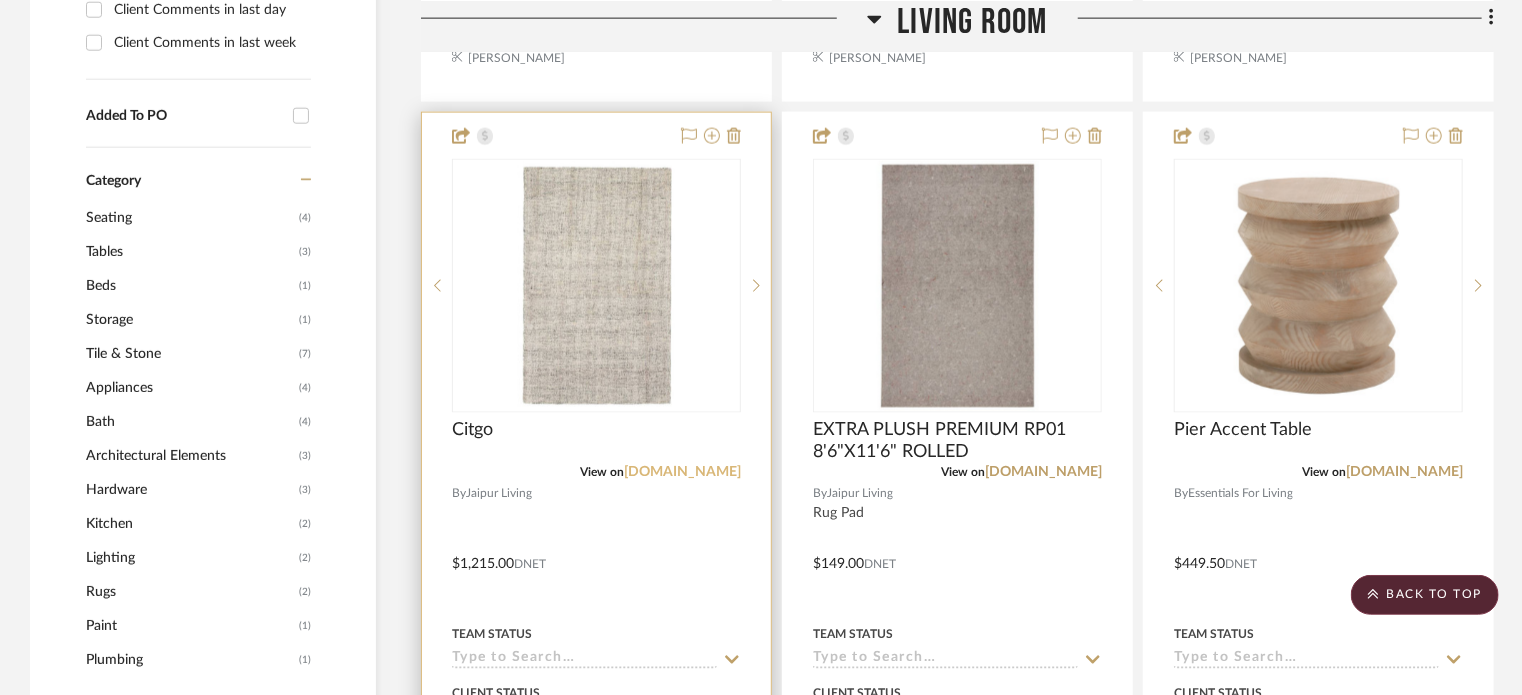click on "[DOMAIN_NAME]" at bounding box center (682, 472) 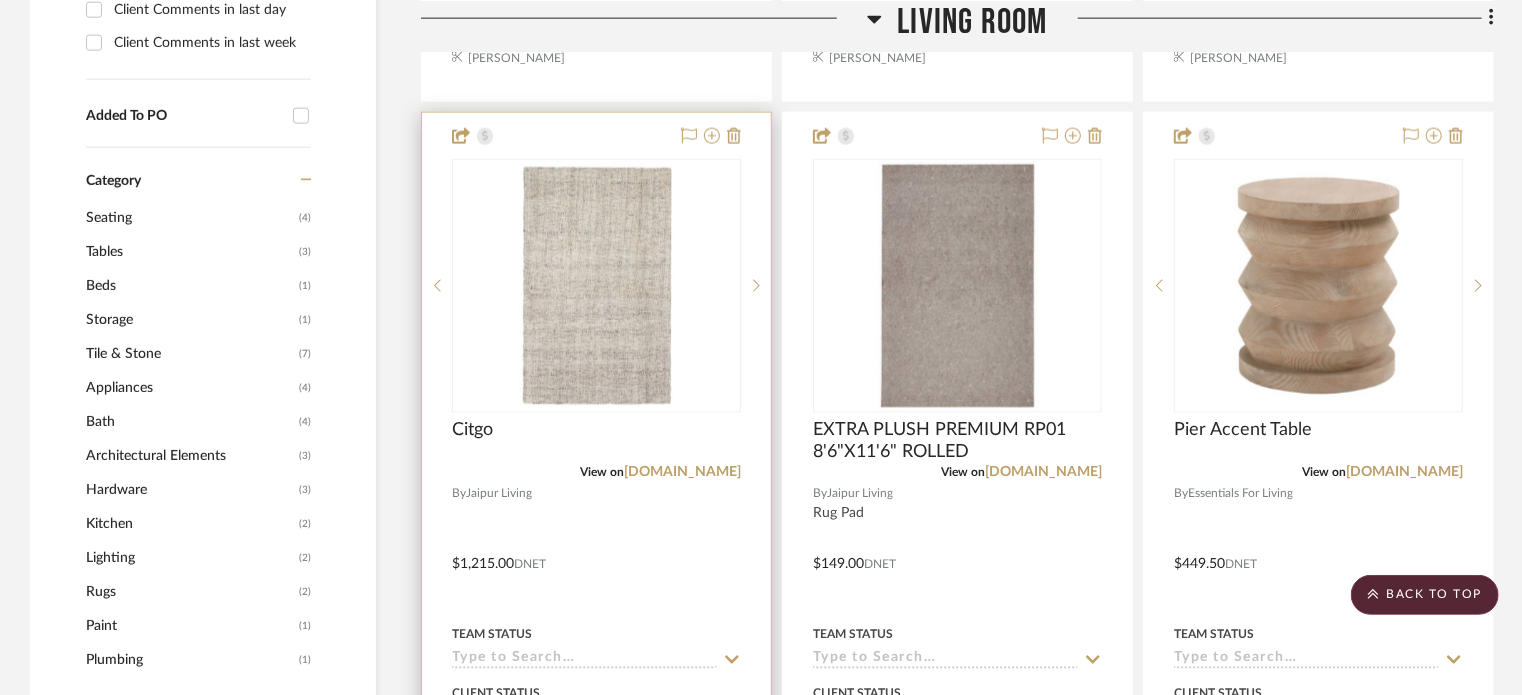 click at bounding box center [596, 550] 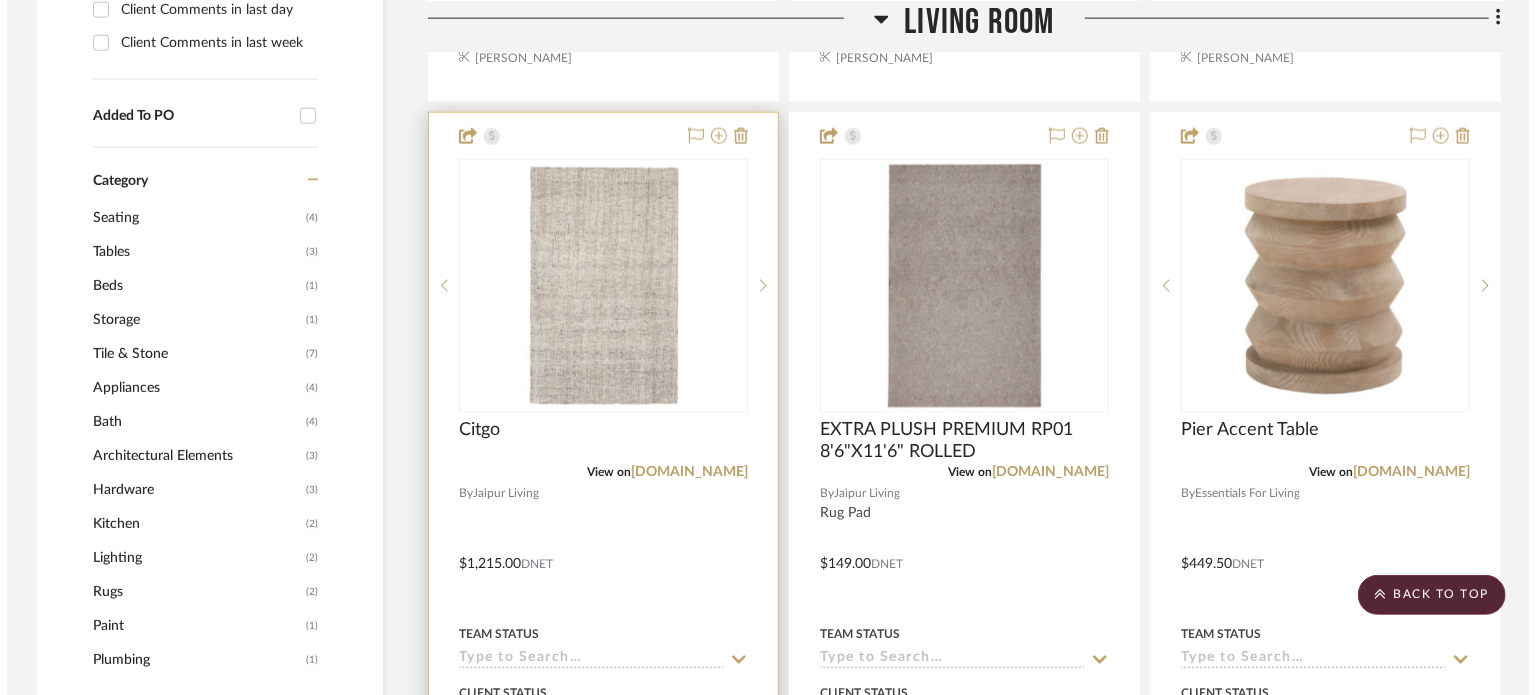 scroll, scrollTop: 0, scrollLeft: 0, axis: both 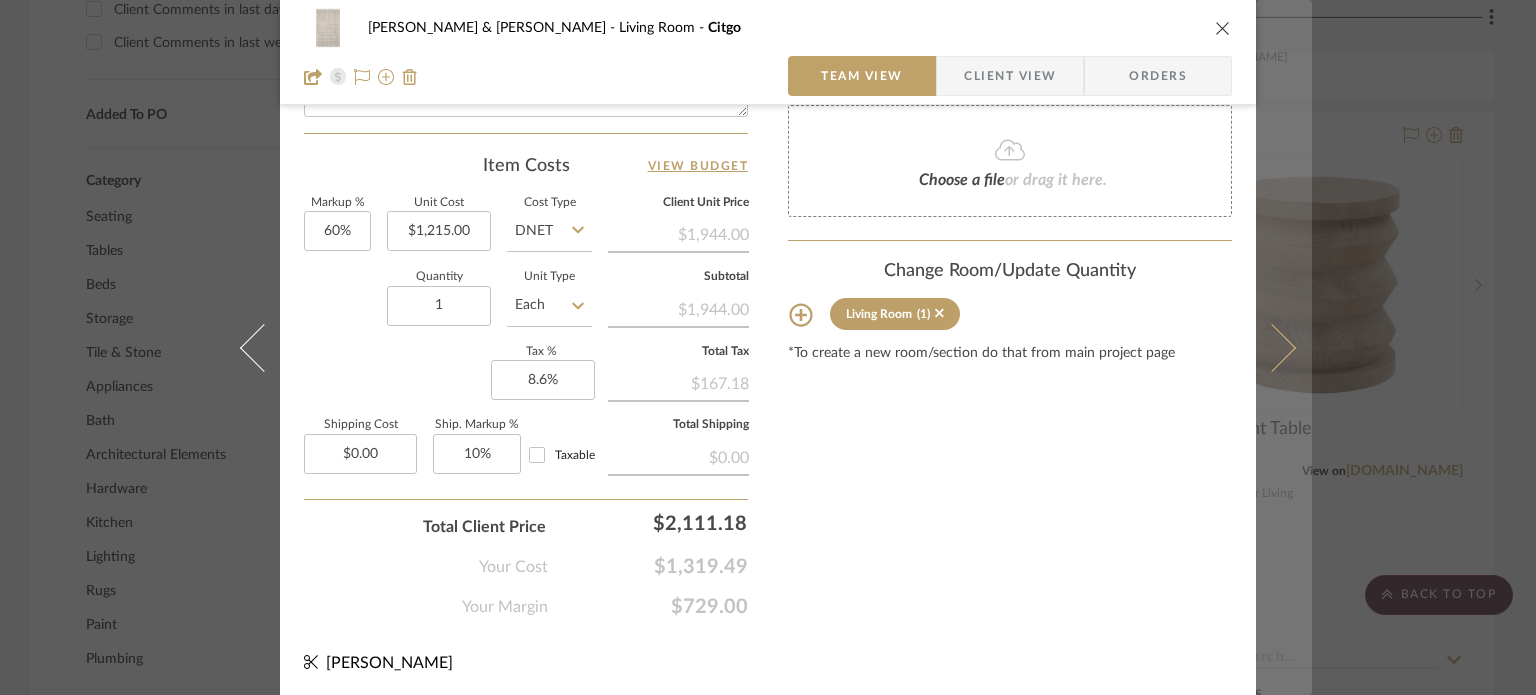 click at bounding box center [1272, 347] 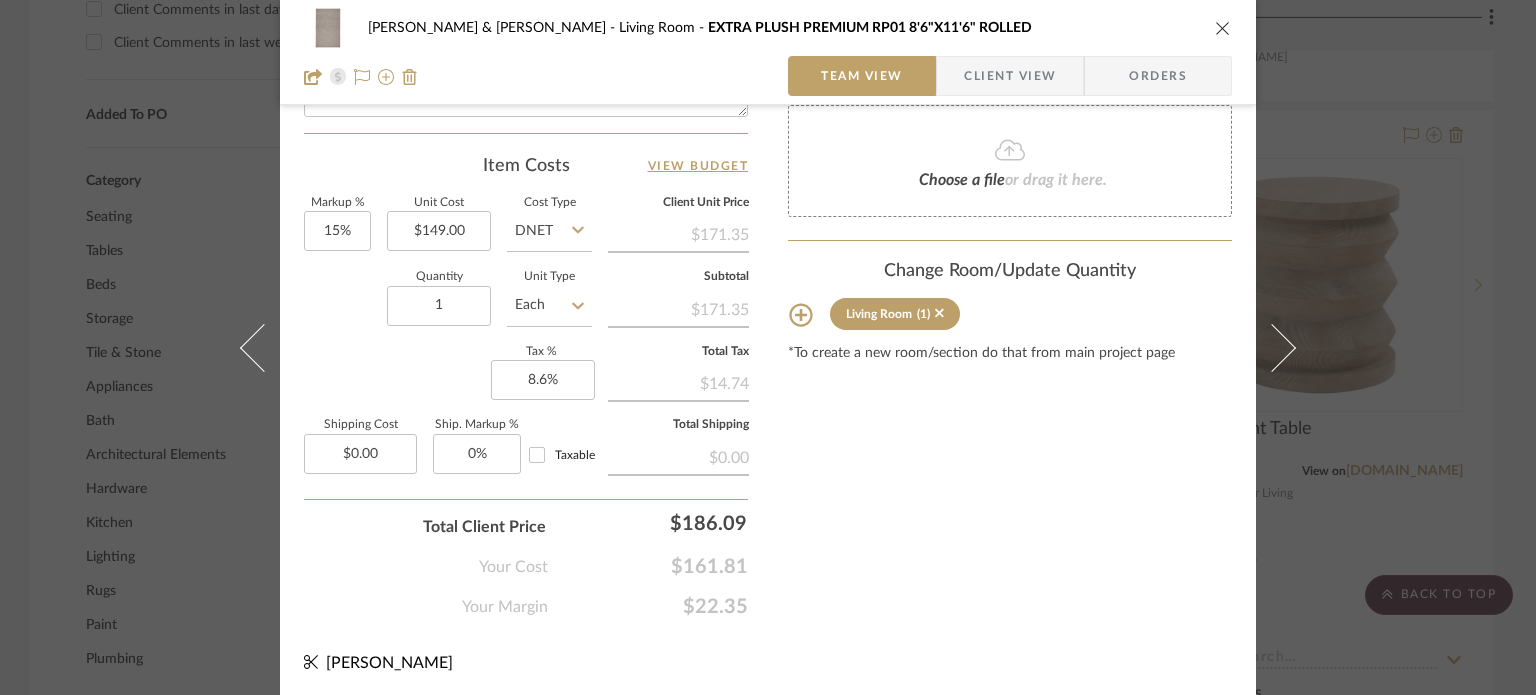 scroll, scrollTop: 1065, scrollLeft: 0, axis: vertical 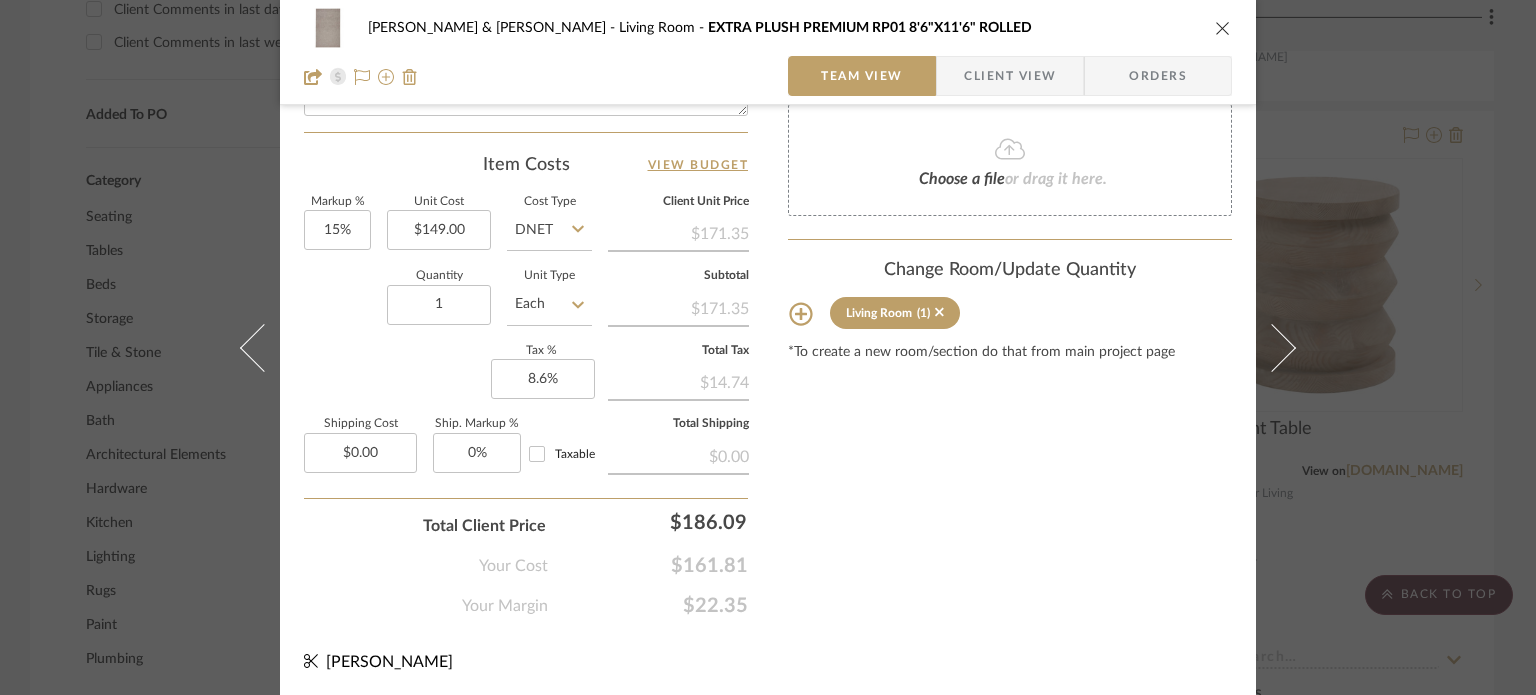 click at bounding box center (1223, 28) 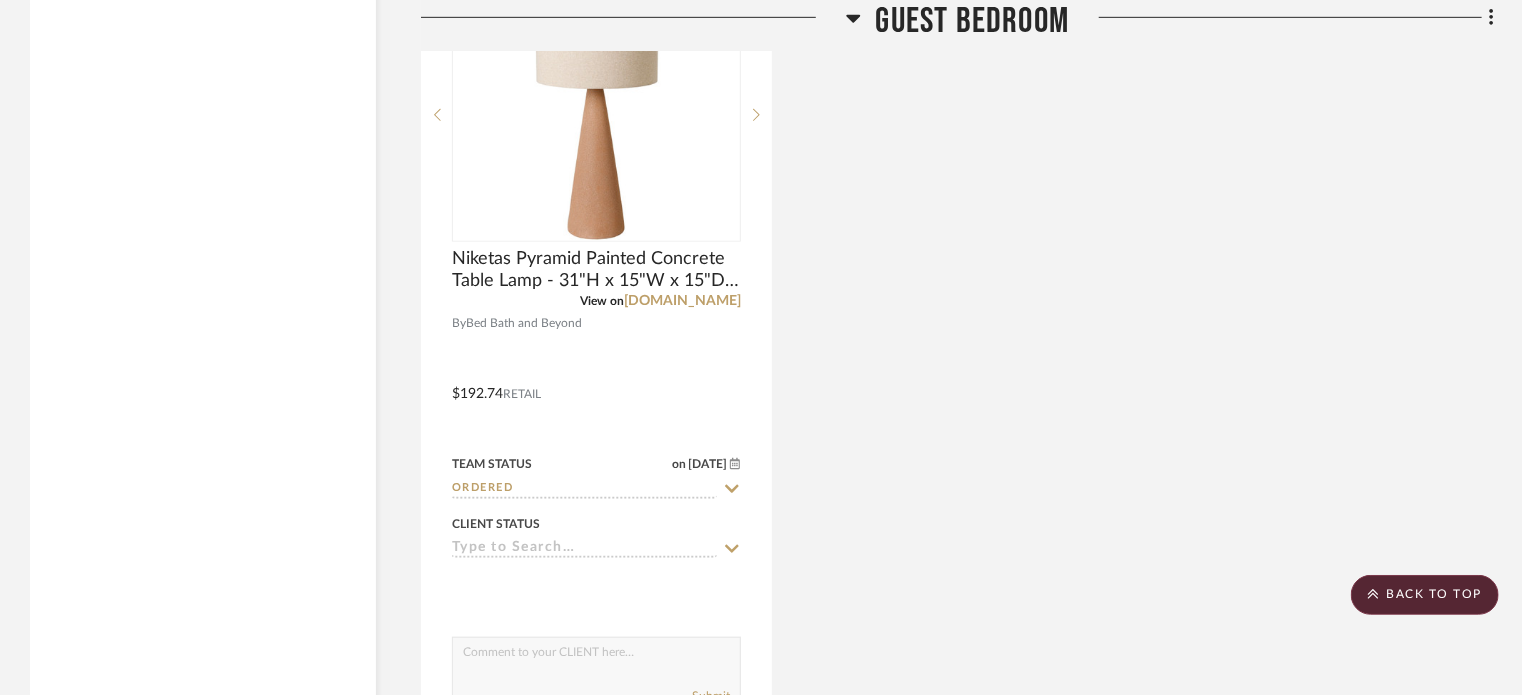 scroll, scrollTop: 4416, scrollLeft: 0, axis: vertical 